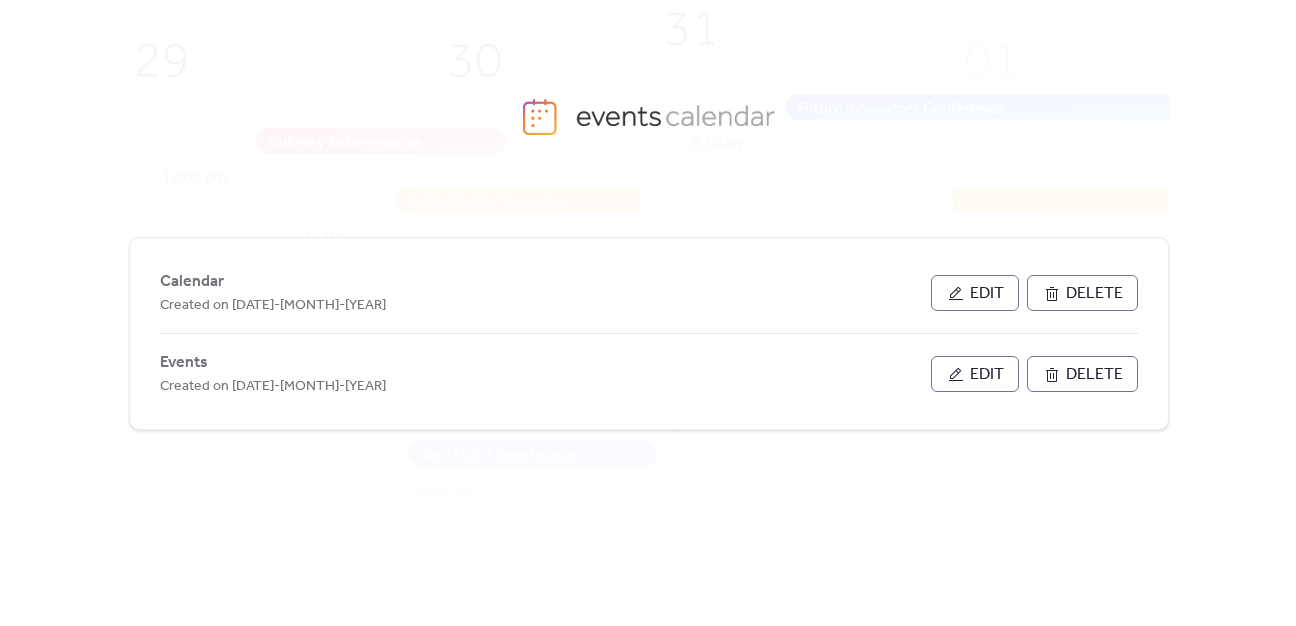 scroll, scrollTop: 0, scrollLeft: 0, axis: both 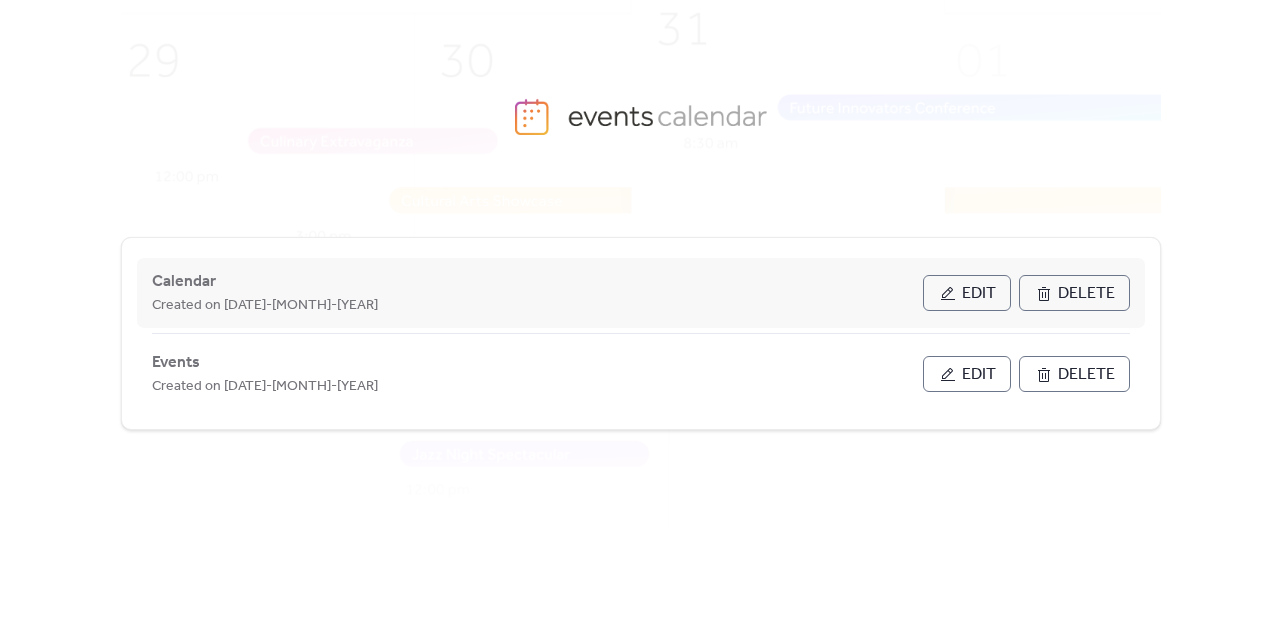 click on "Edit" at bounding box center [967, 293] 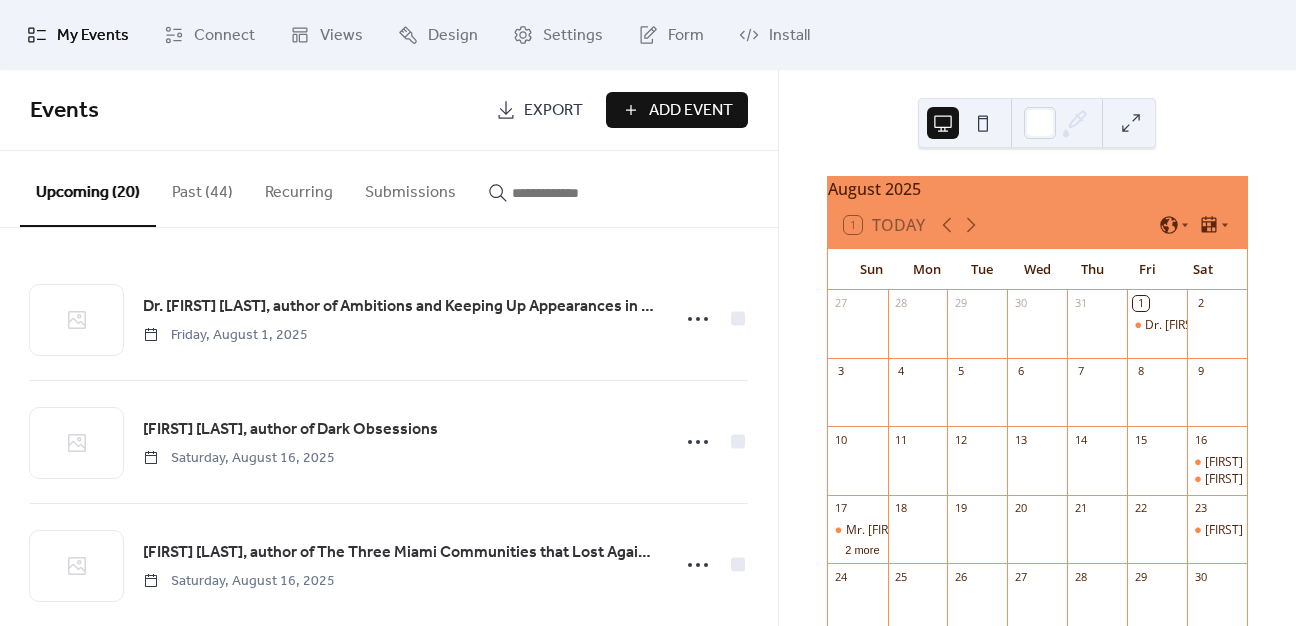 click on "Add Event" at bounding box center [691, 111] 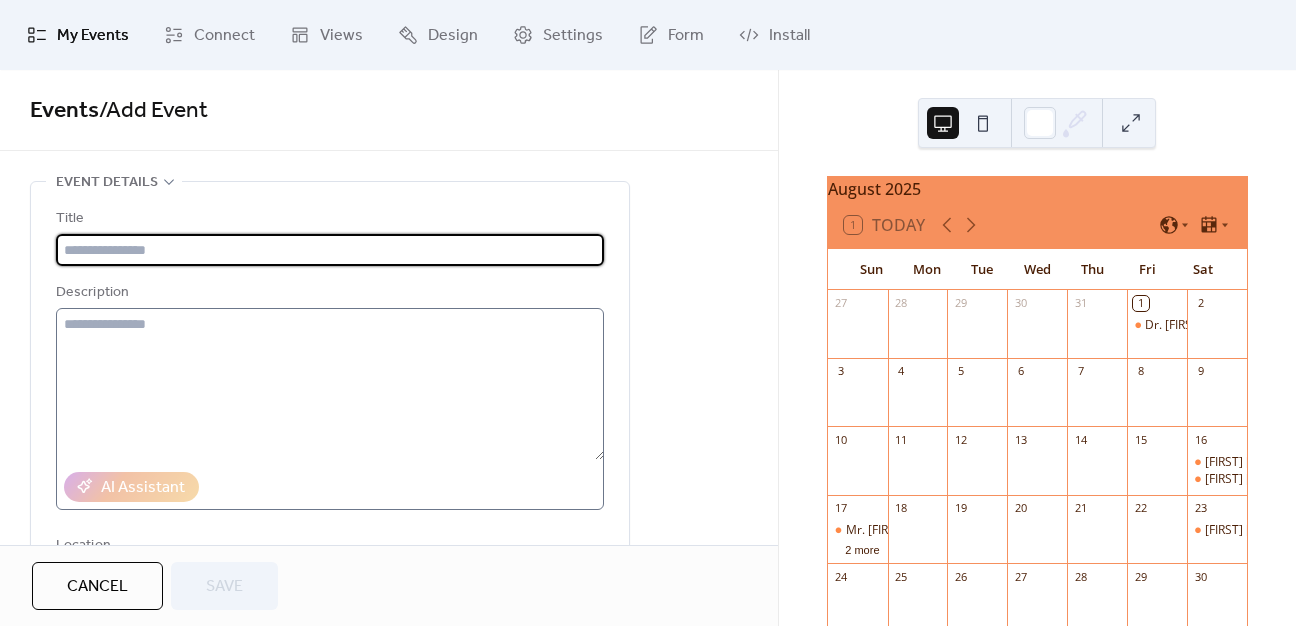 paste on "**********" 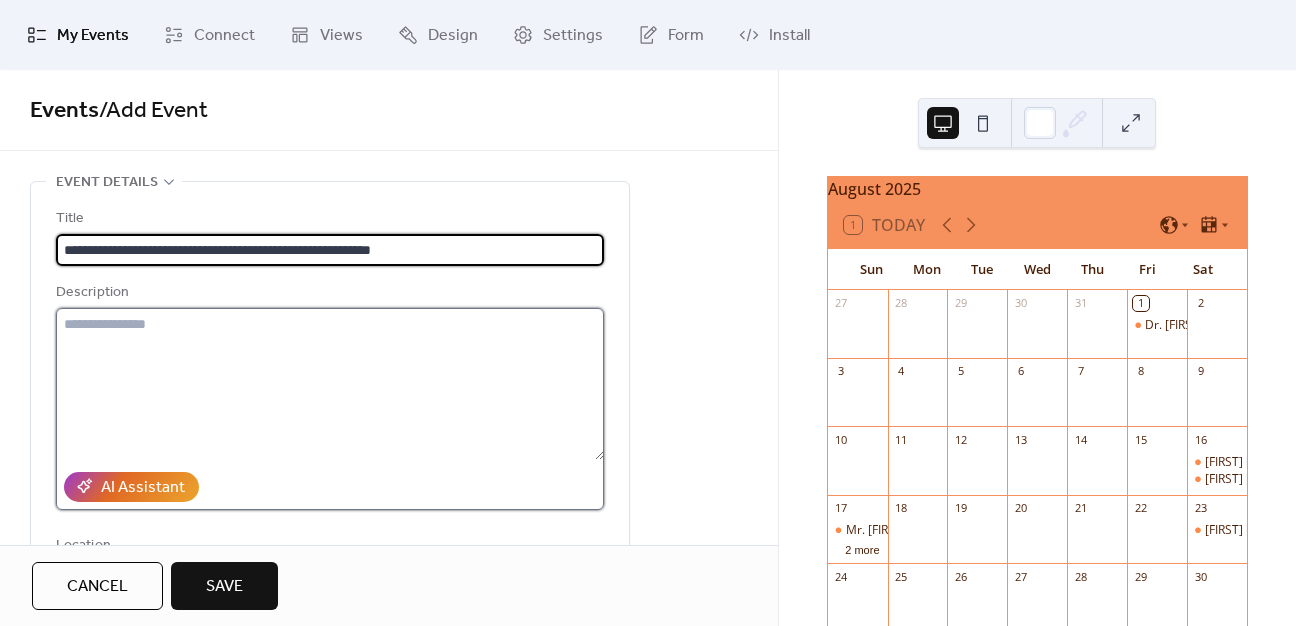 click at bounding box center (330, 384) 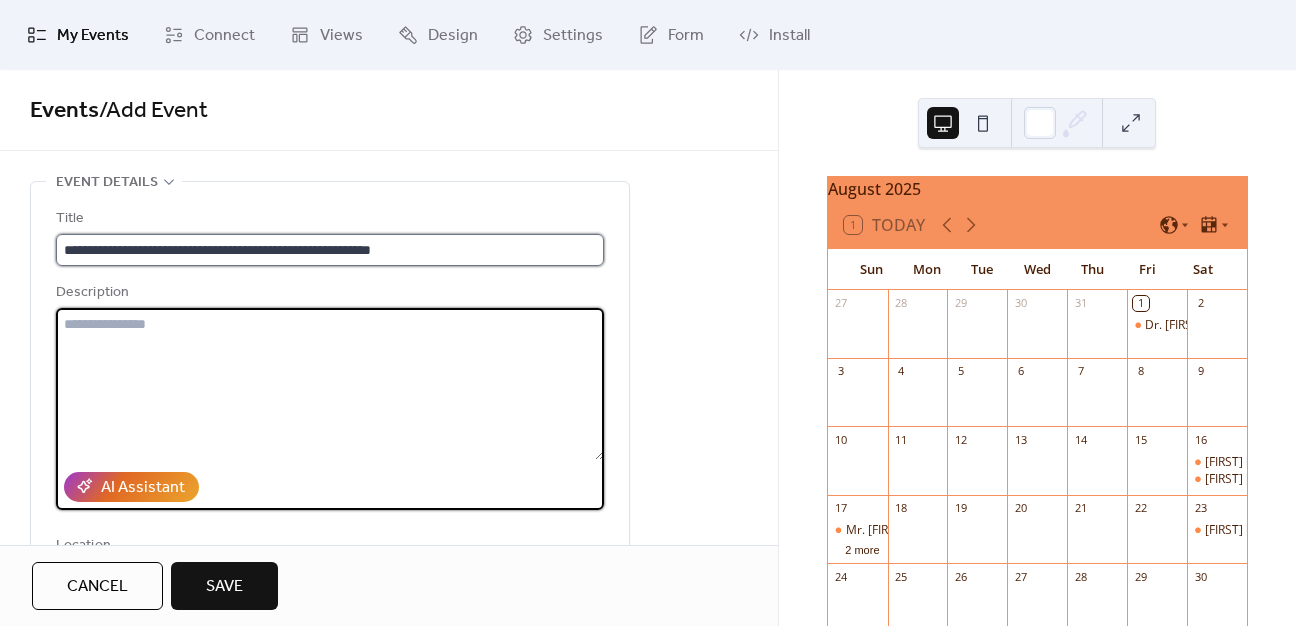click on "**********" at bounding box center (330, 250) 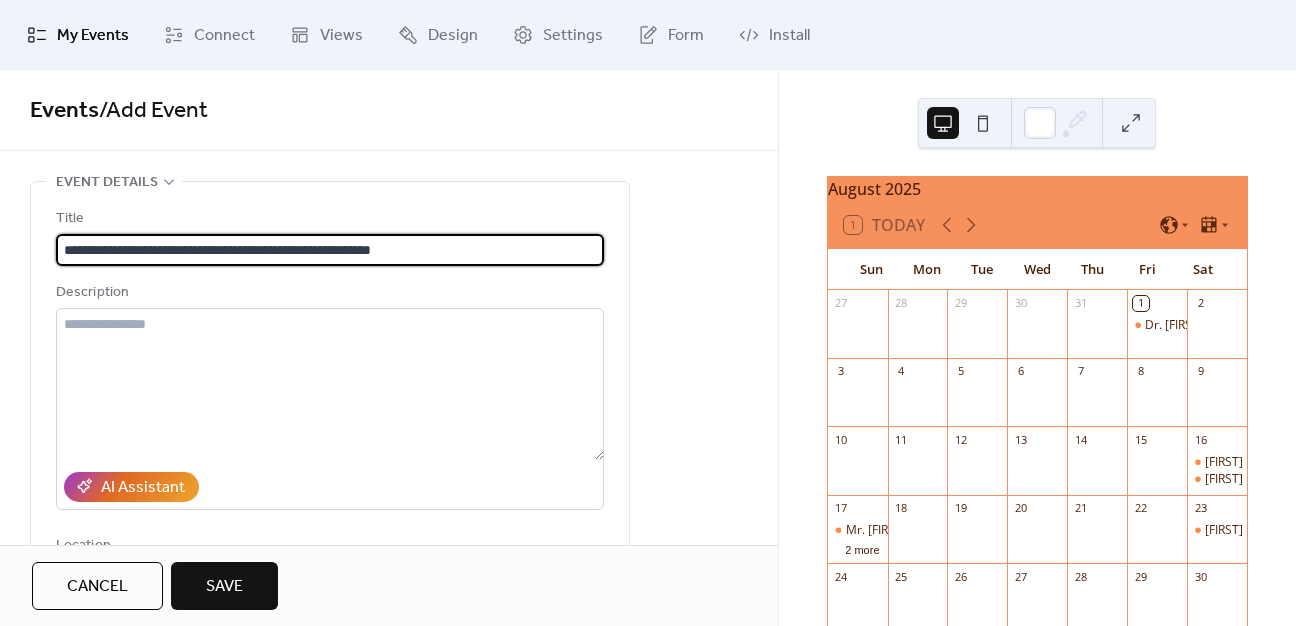 scroll, scrollTop: 0, scrollLeft: 0, axis: both 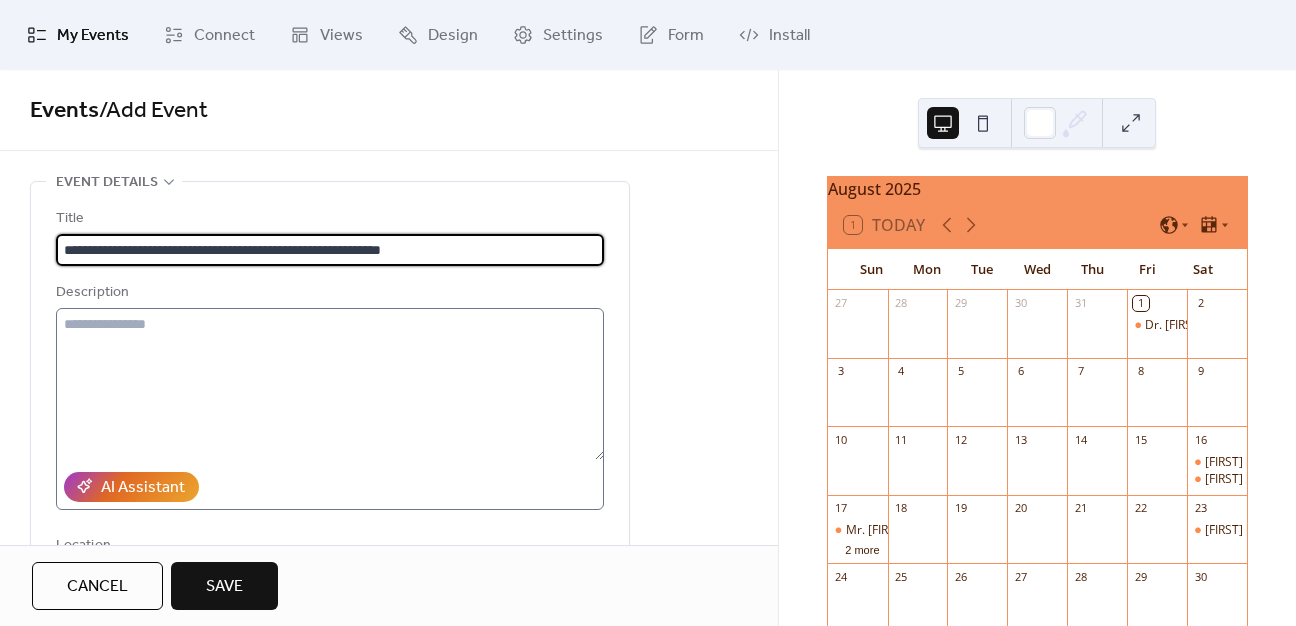 type on "**********" 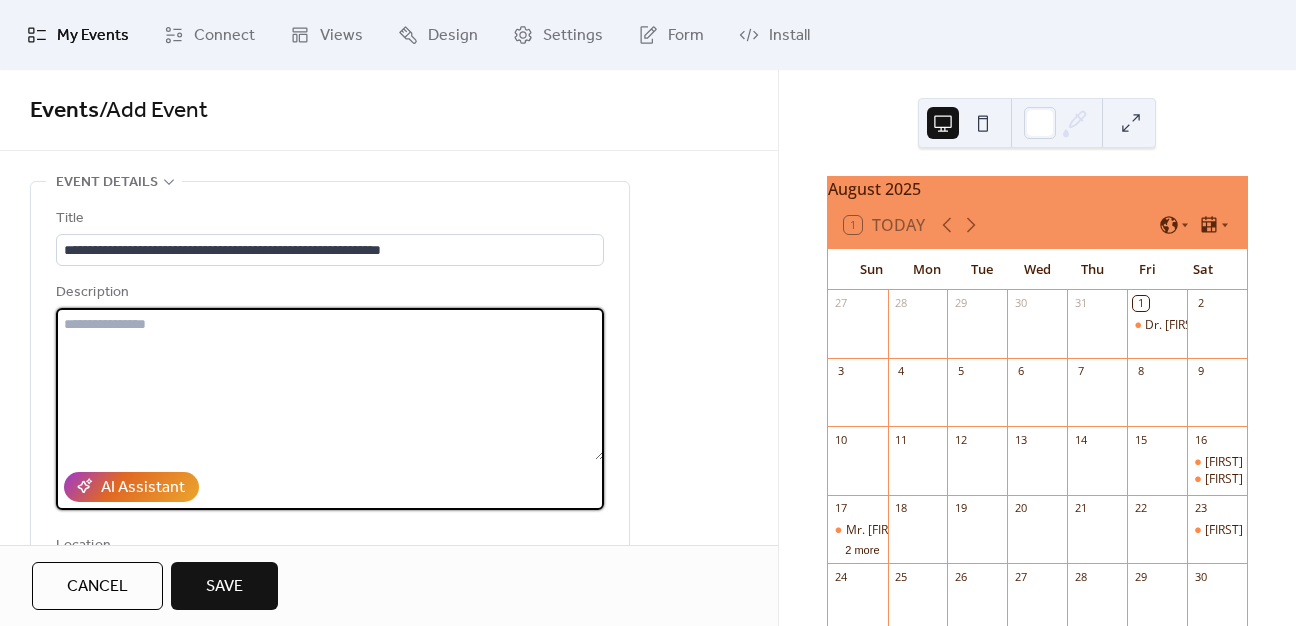 click at bounding box center [330, 384] 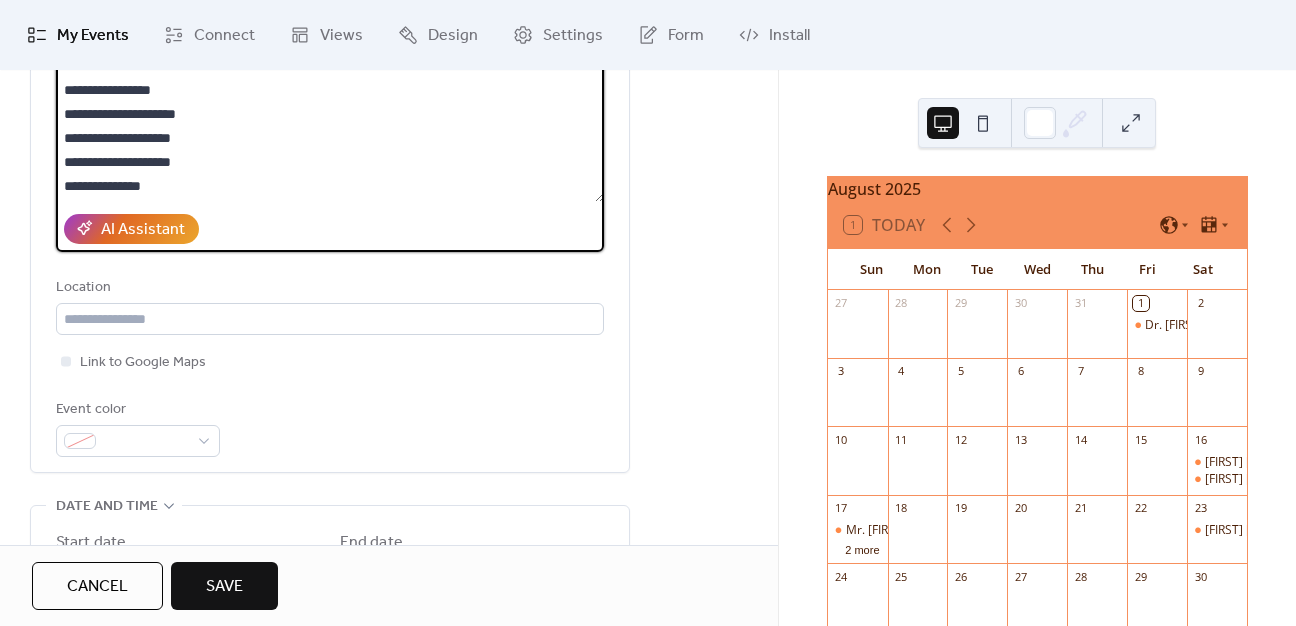 scroll, scrollTop: 400, scrollLeft: 0, axis: vertical 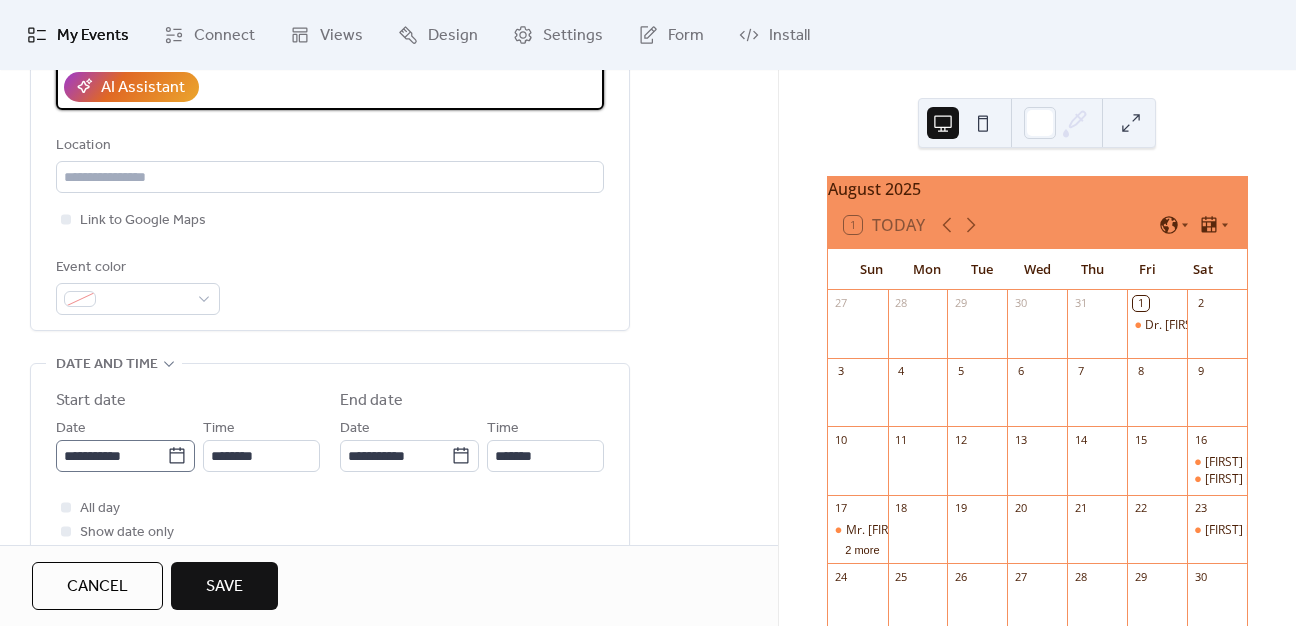 type on "**********" 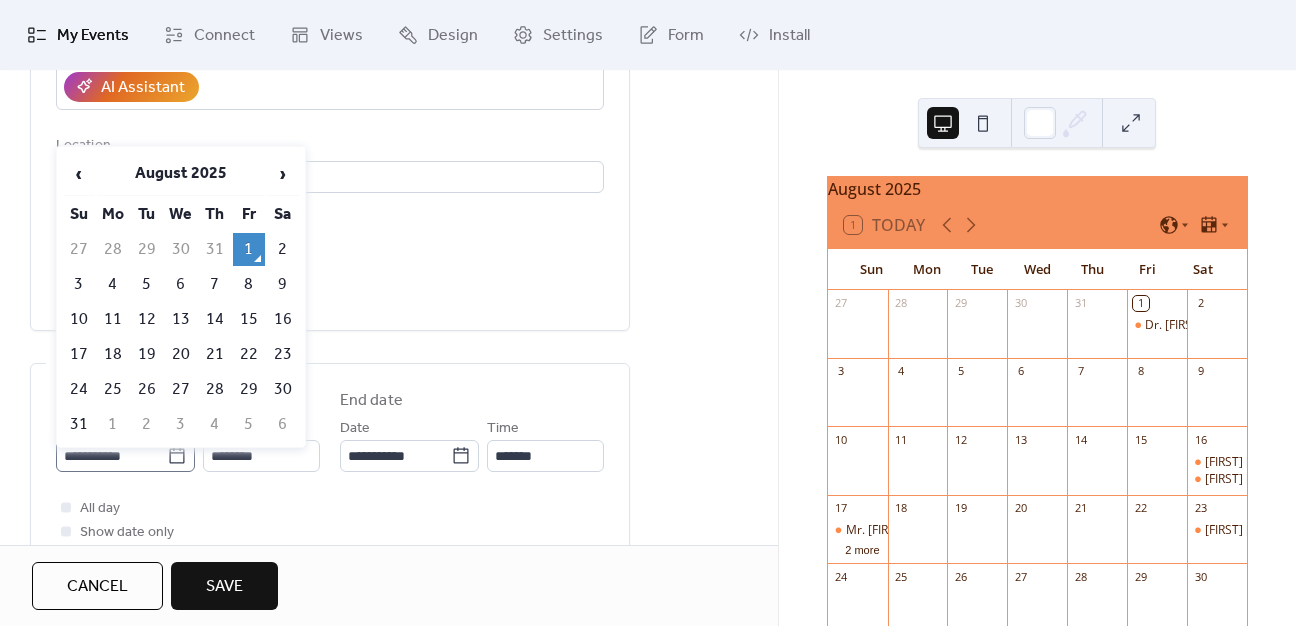 click 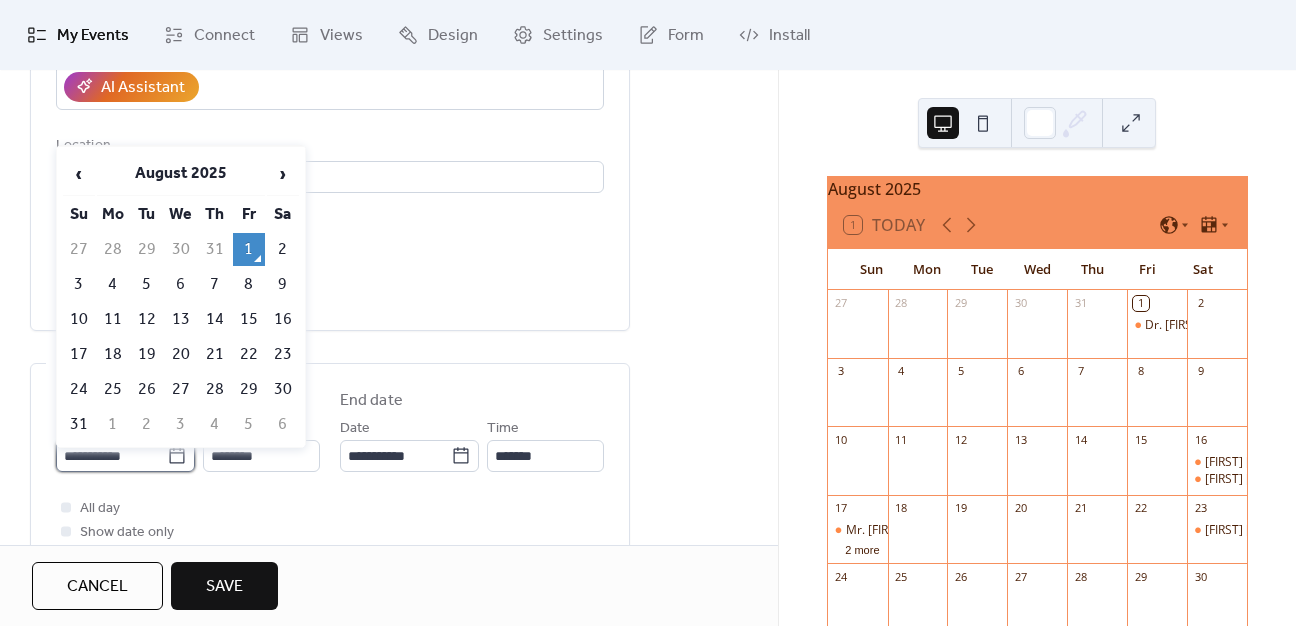 click on "**********" at bounding box center [111, 456] 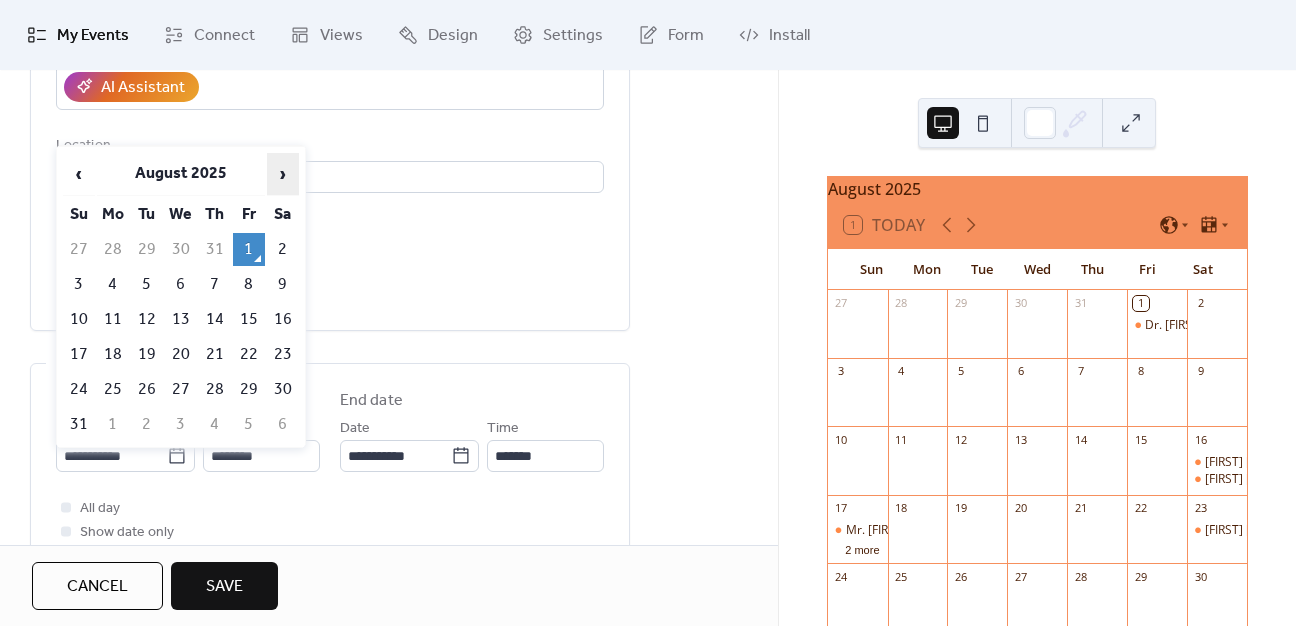 click on "›" at bounding box center [283, 174] 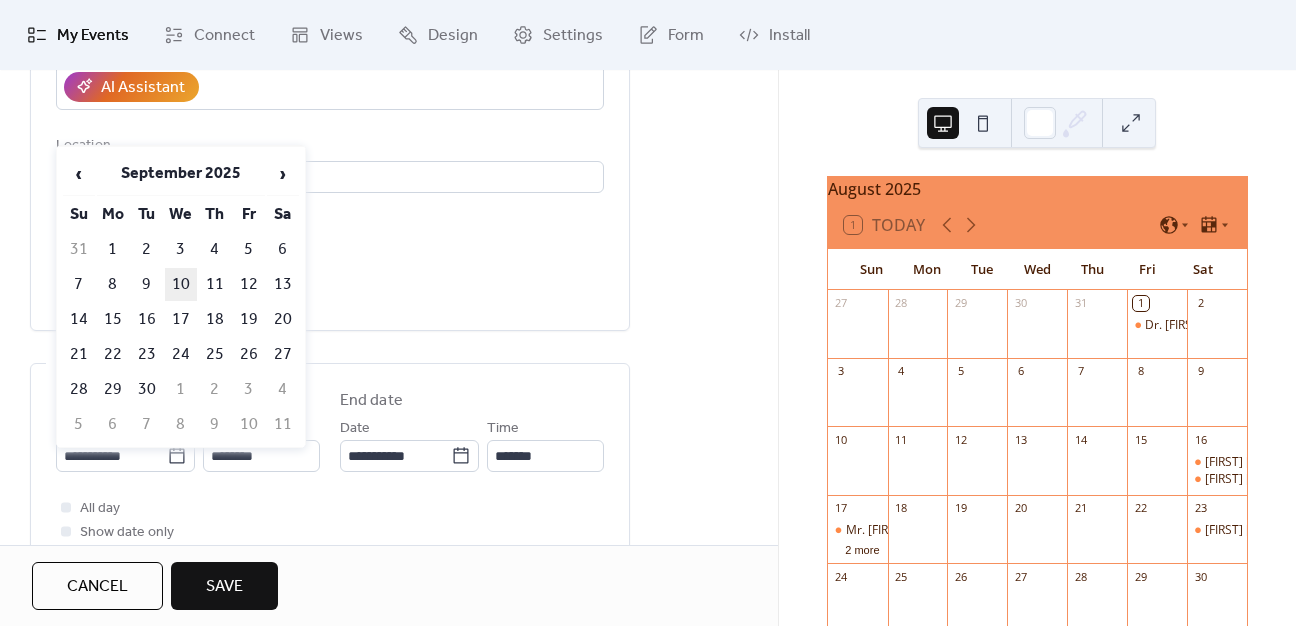 click on "10" at bounding box center [181, 284] 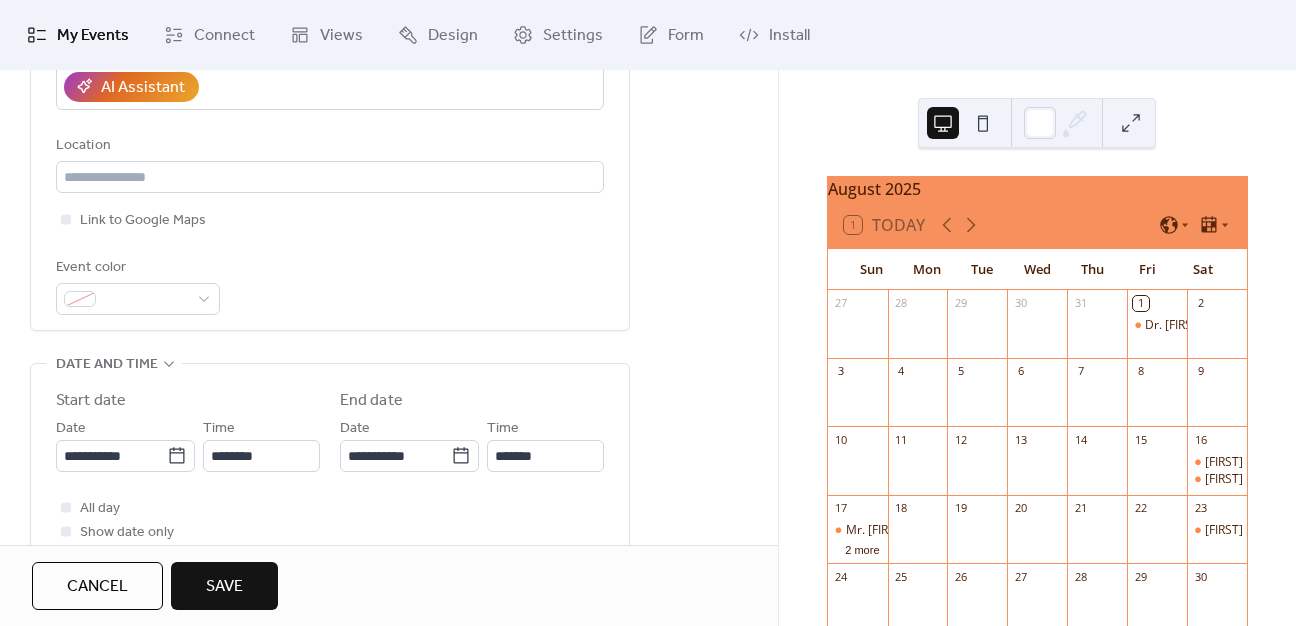 click on "**********" at bounding box center (330, 478) 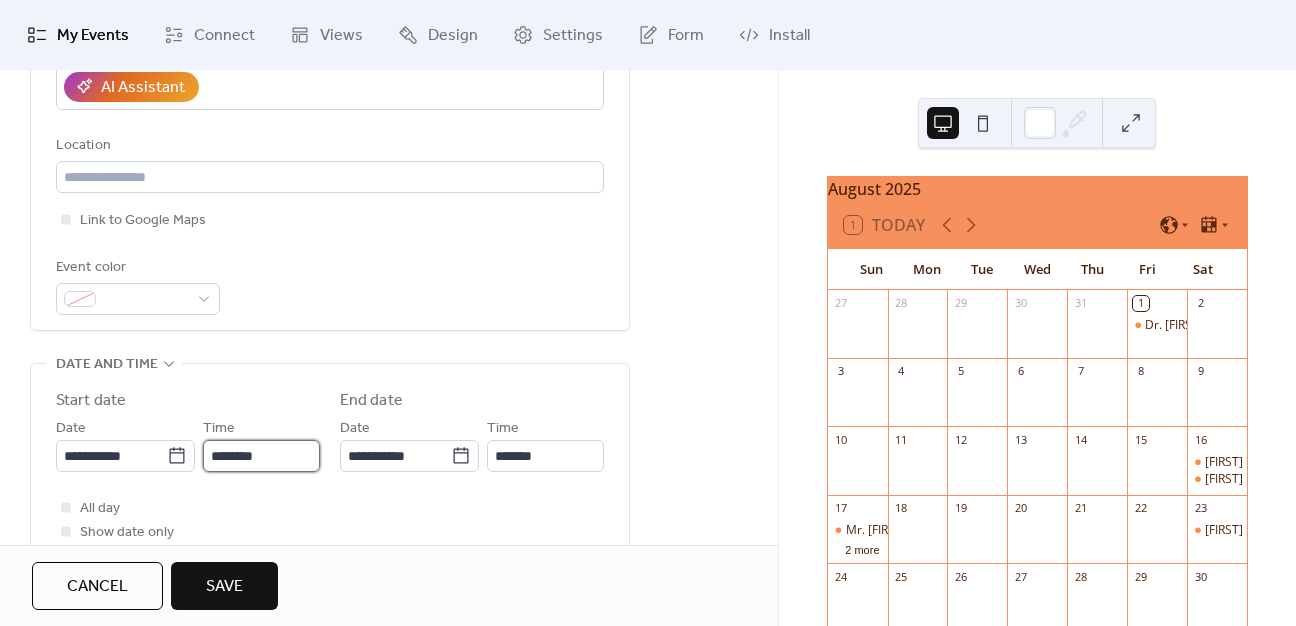 click on "********" at bounding box center (261, 456) 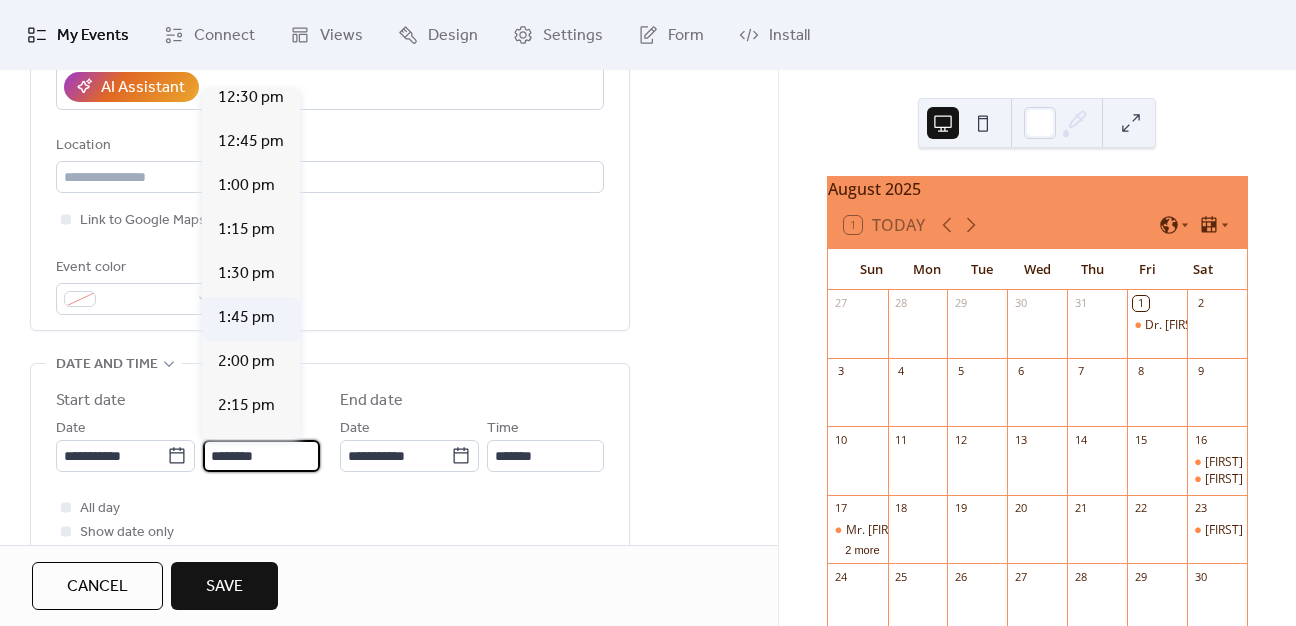 scroll, scrollTop: 2112, scrollLeft: 0, axis: vertical 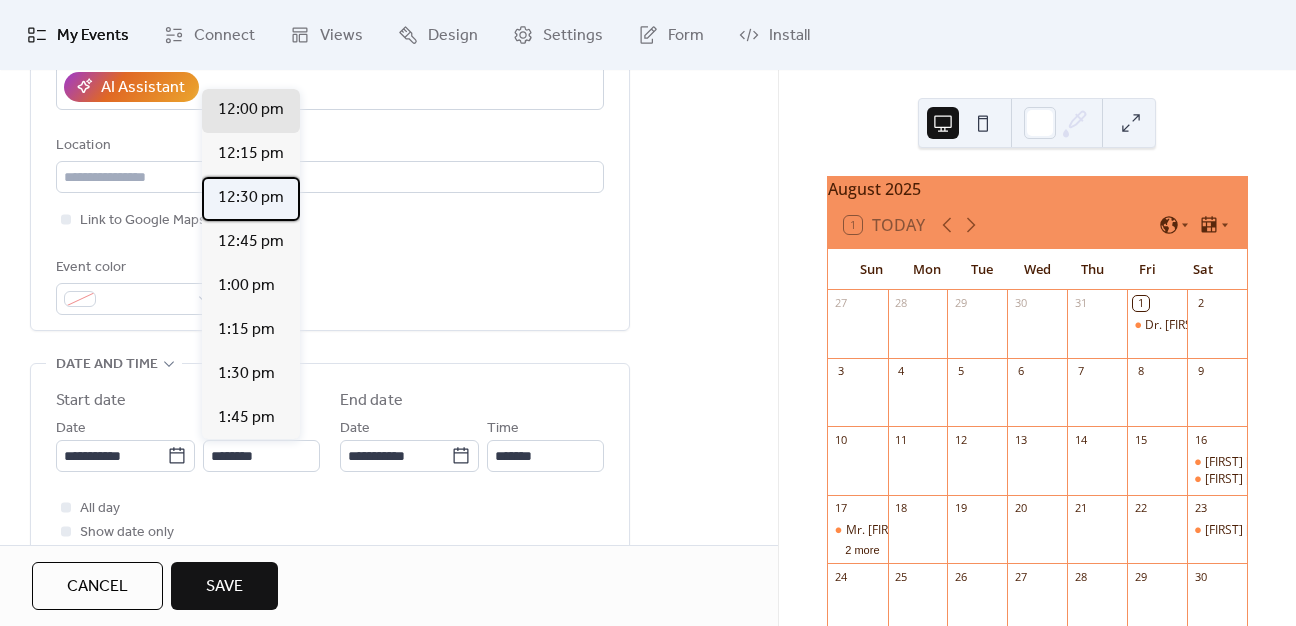 click on "12:30 pm" at bounding box center (251, 198) 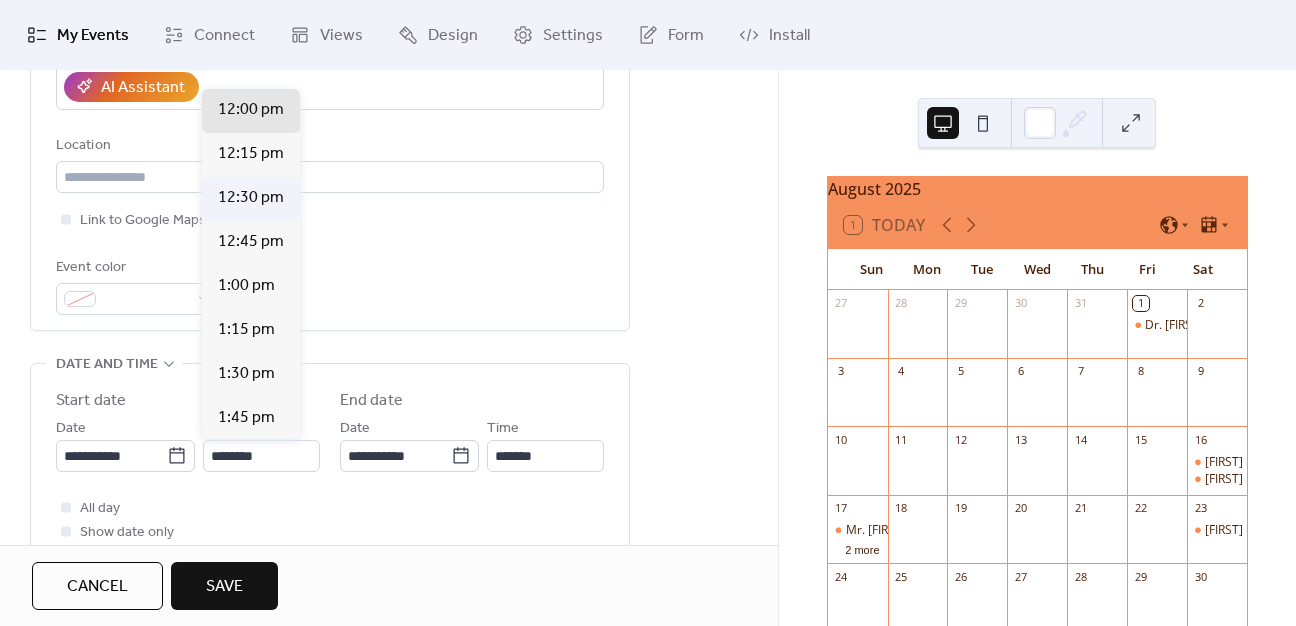 type on "********" 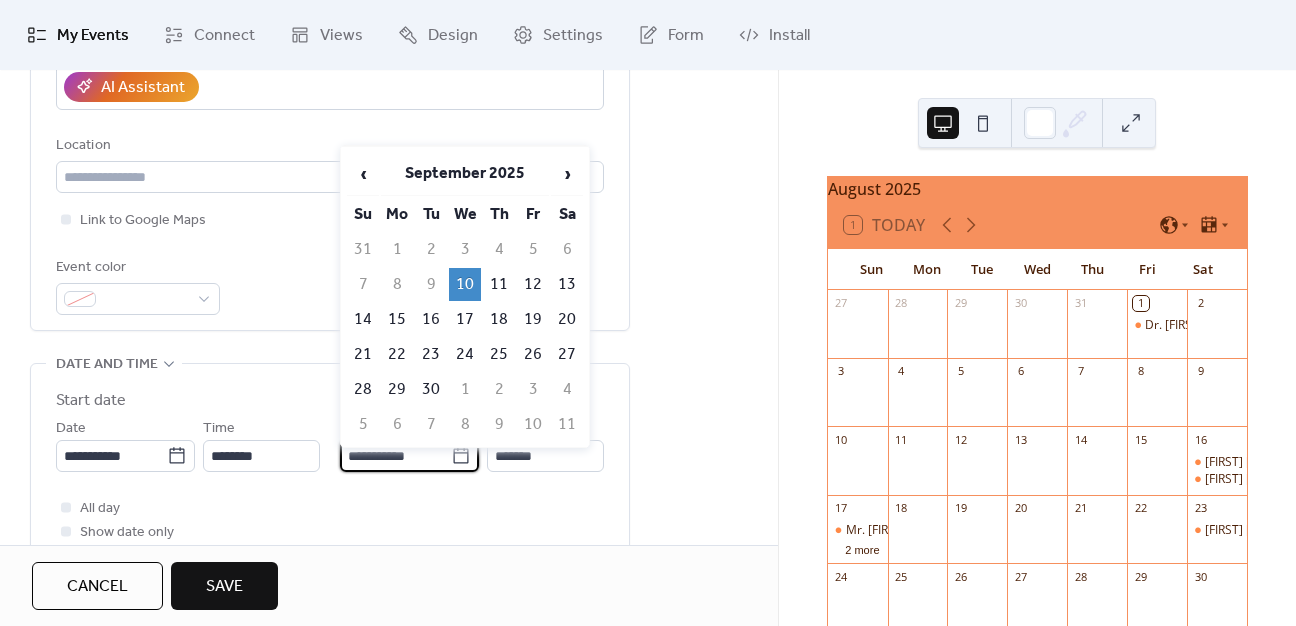 click on "**********" at bounding box center [395, 456] 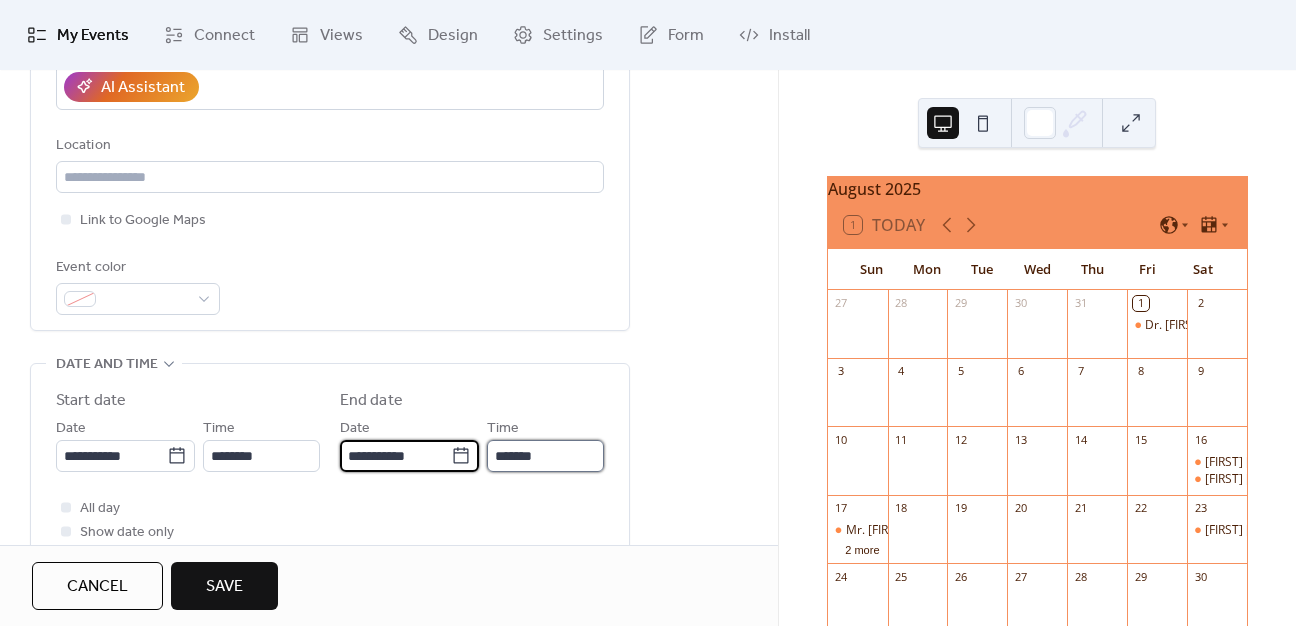 click on "*******" at bounding box center (545, 456) 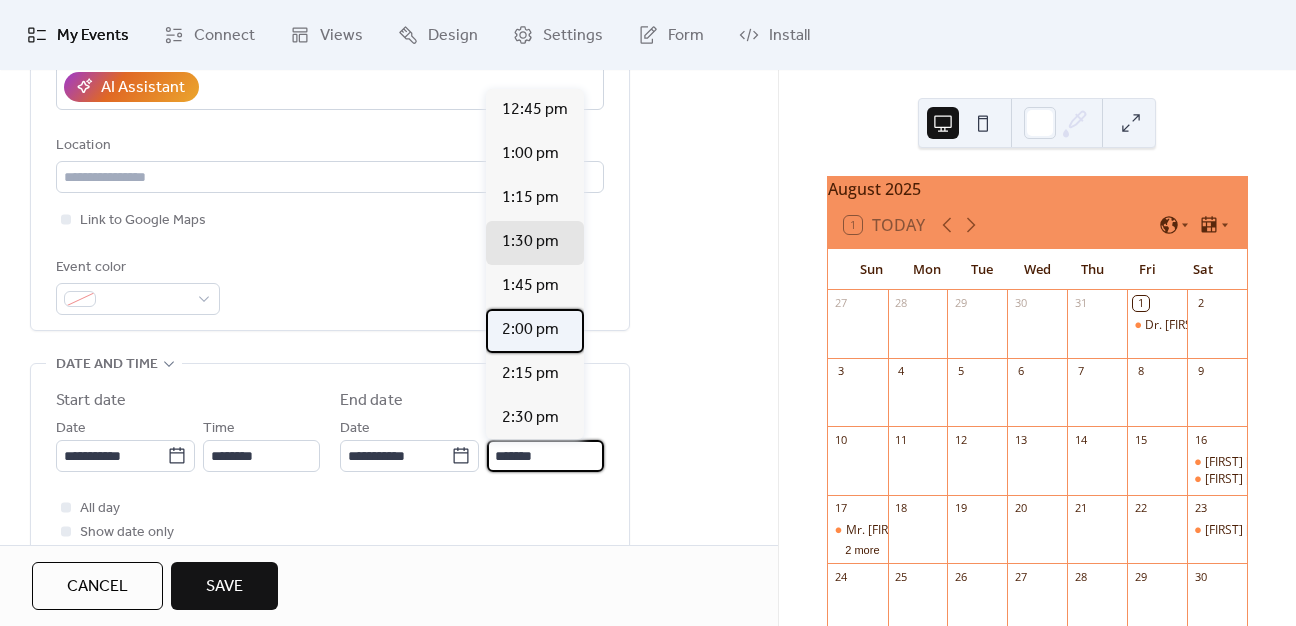click on "2:00 pm" at bounding box center [530, 330] 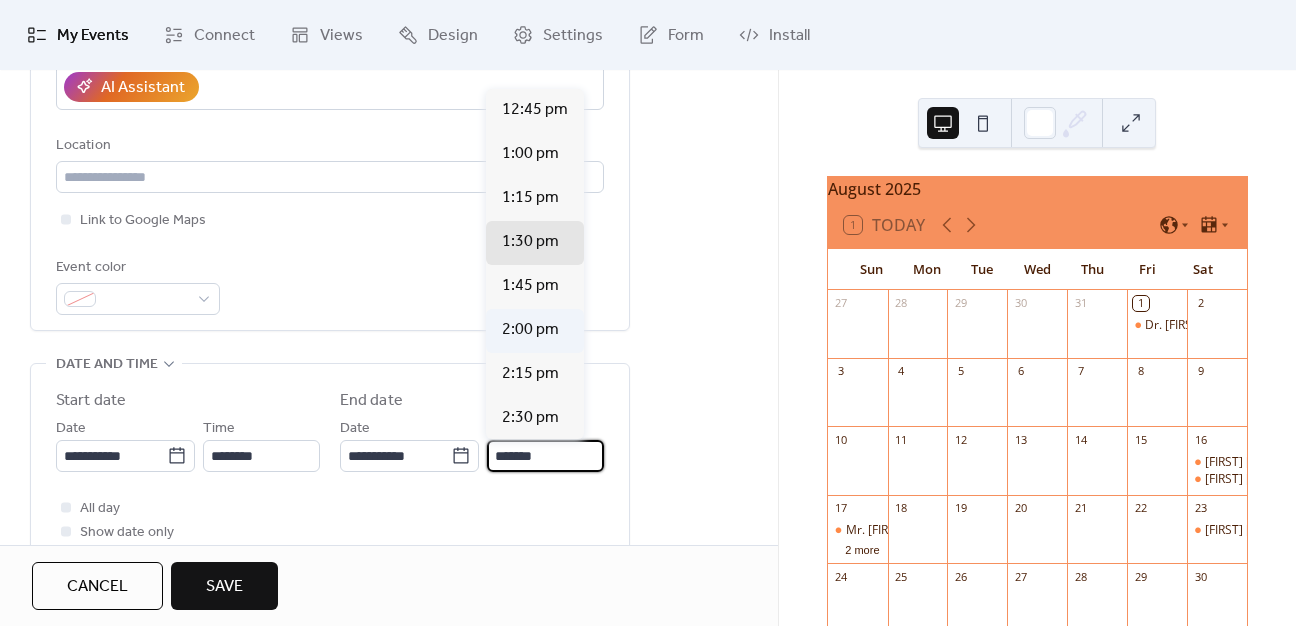 type on "*******" 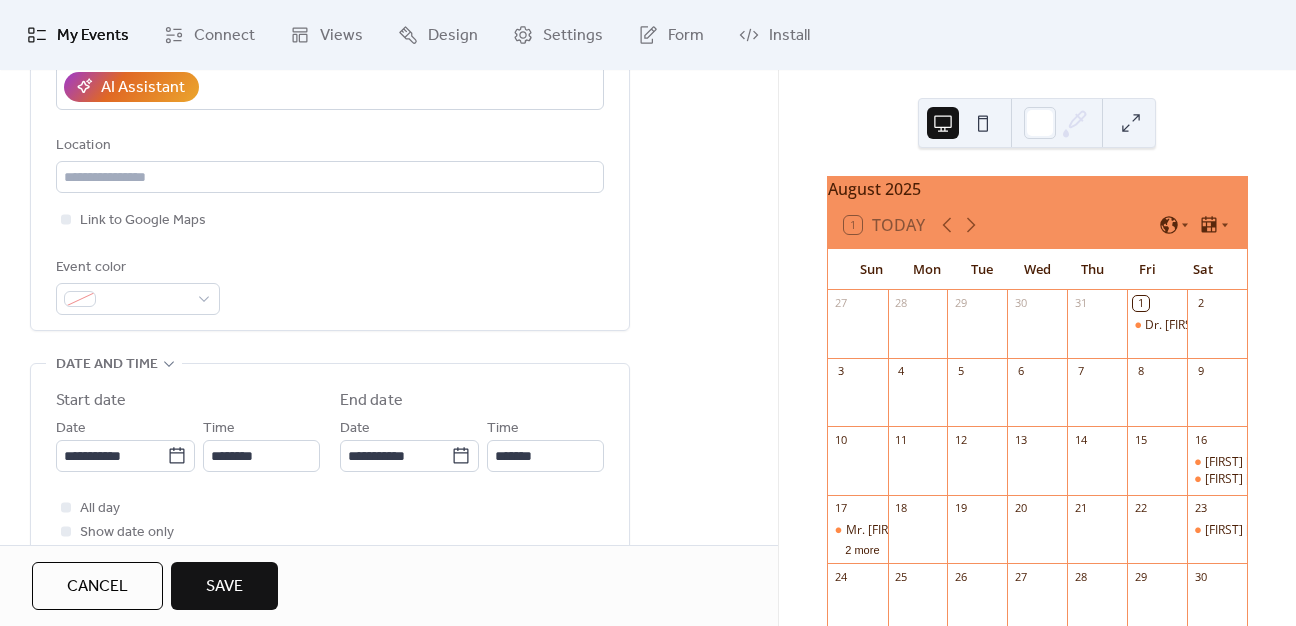 click on "**********" at bounding box center [330, 473] 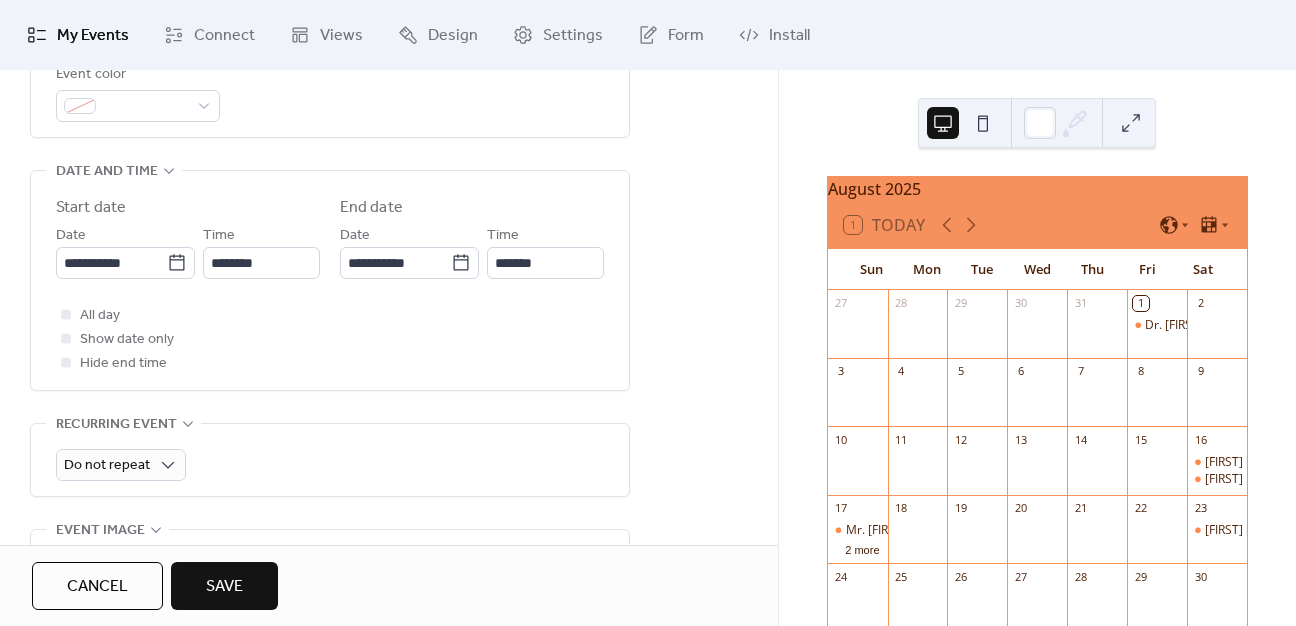 scroll, scrollTop: 600, scrollLeft: 0, axis: vertical 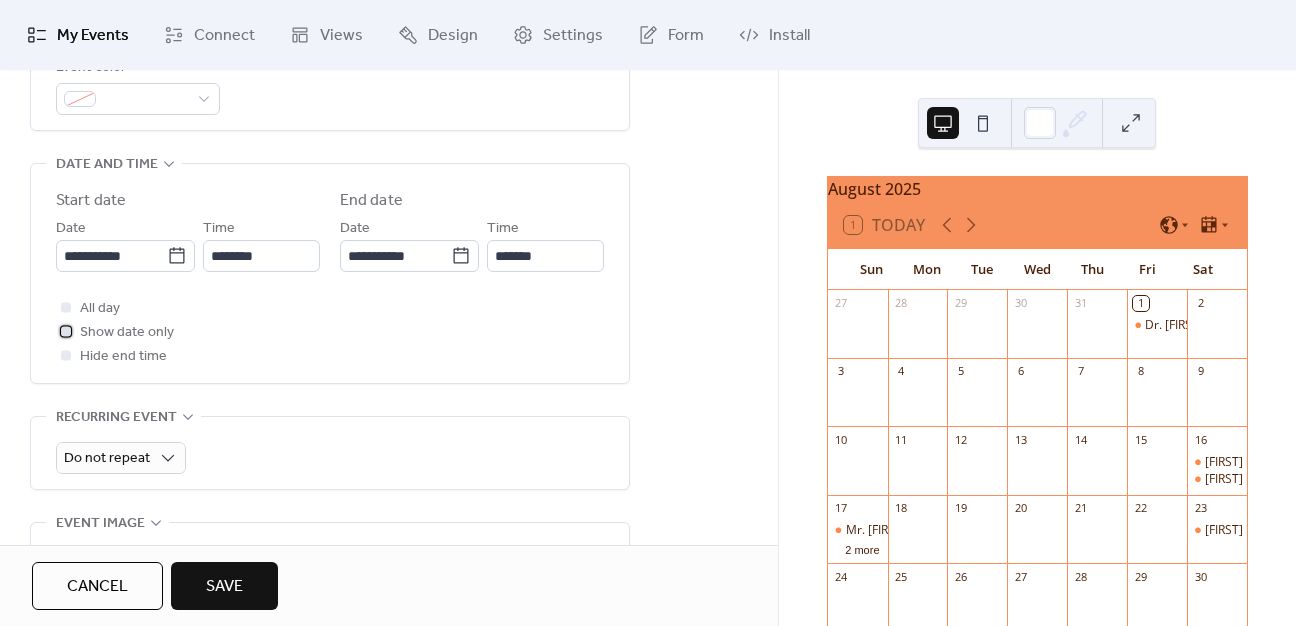 click at bounding box center (66, 331) 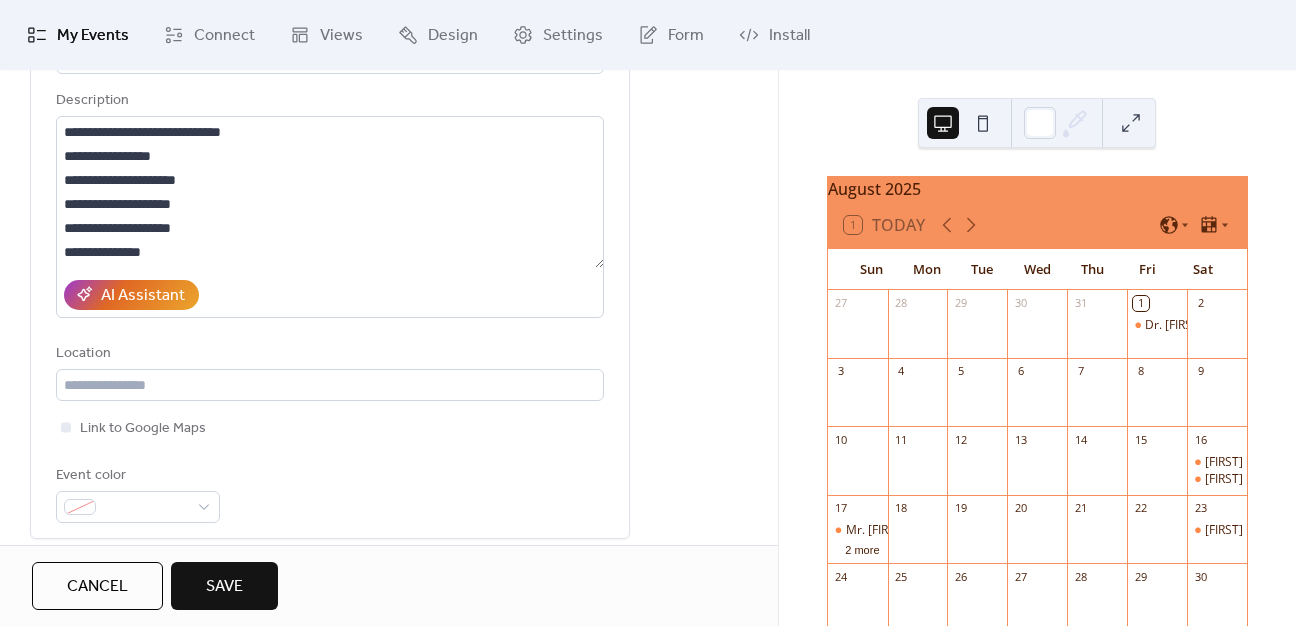 scroll, scrollTop: 0, scrollLeft: 0, axis: both 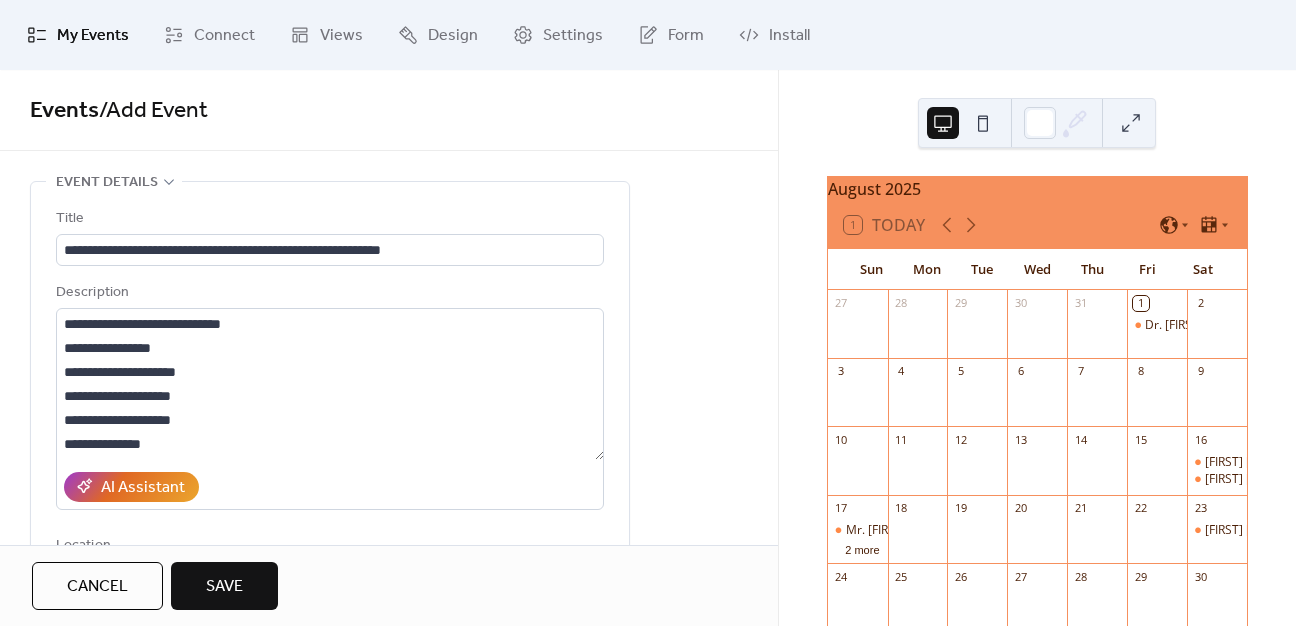 click on "Save" at bounding box center [224, 586] 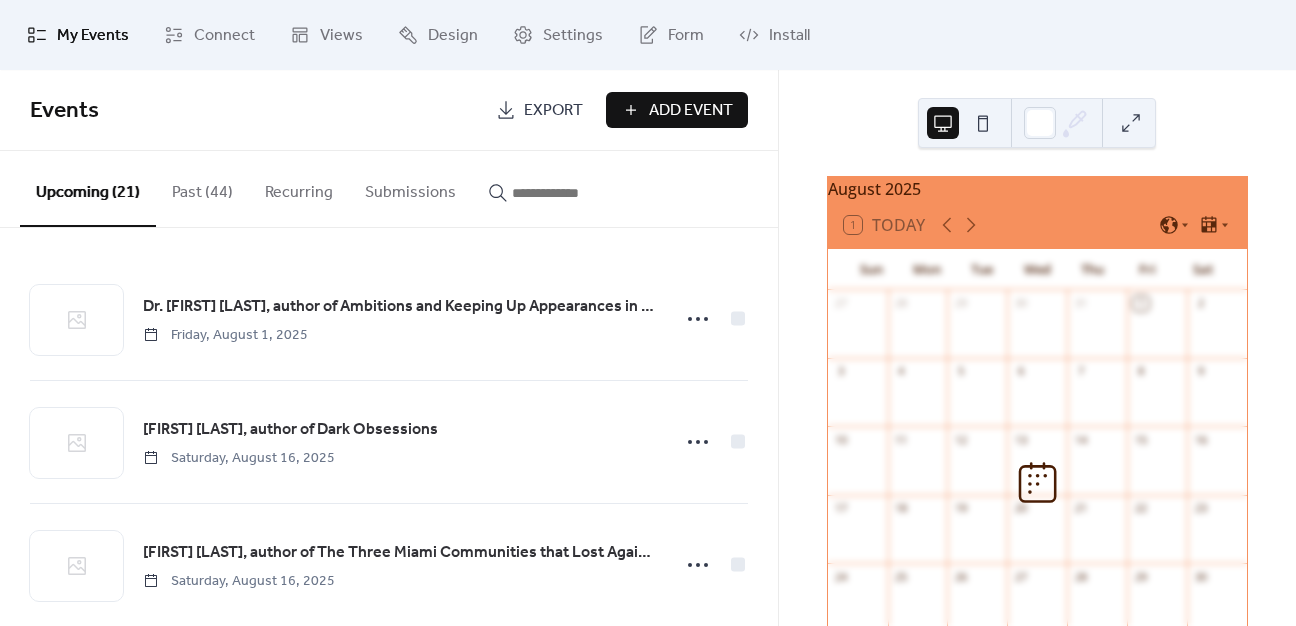 click on "Add Event" at bounding box center (691, 111) 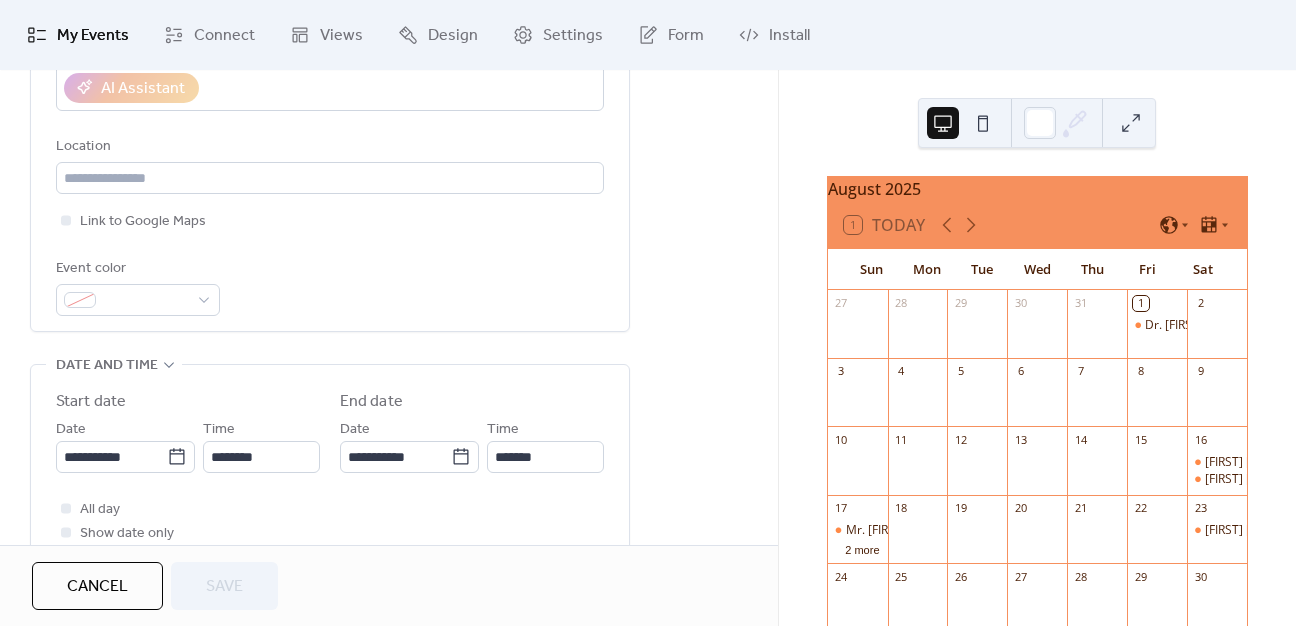 scroll, scrollTop: 400, scrollLeft: 0, axis: vertical 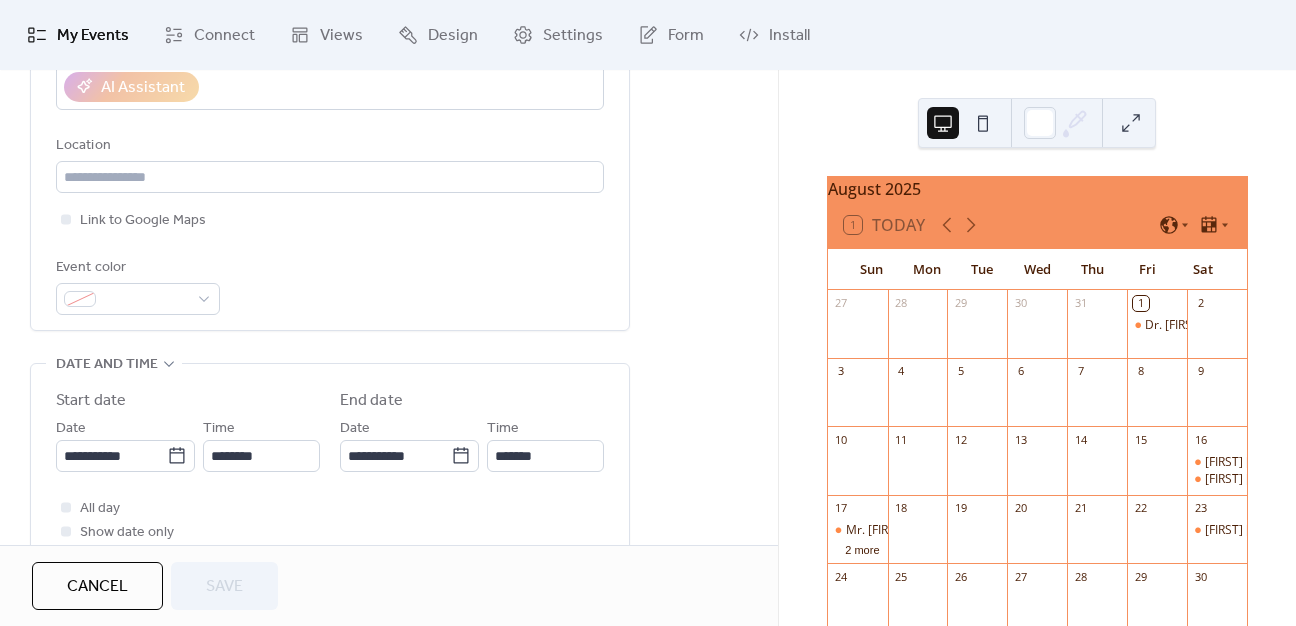 click on "Cancel" at bounding box center (97, 586) 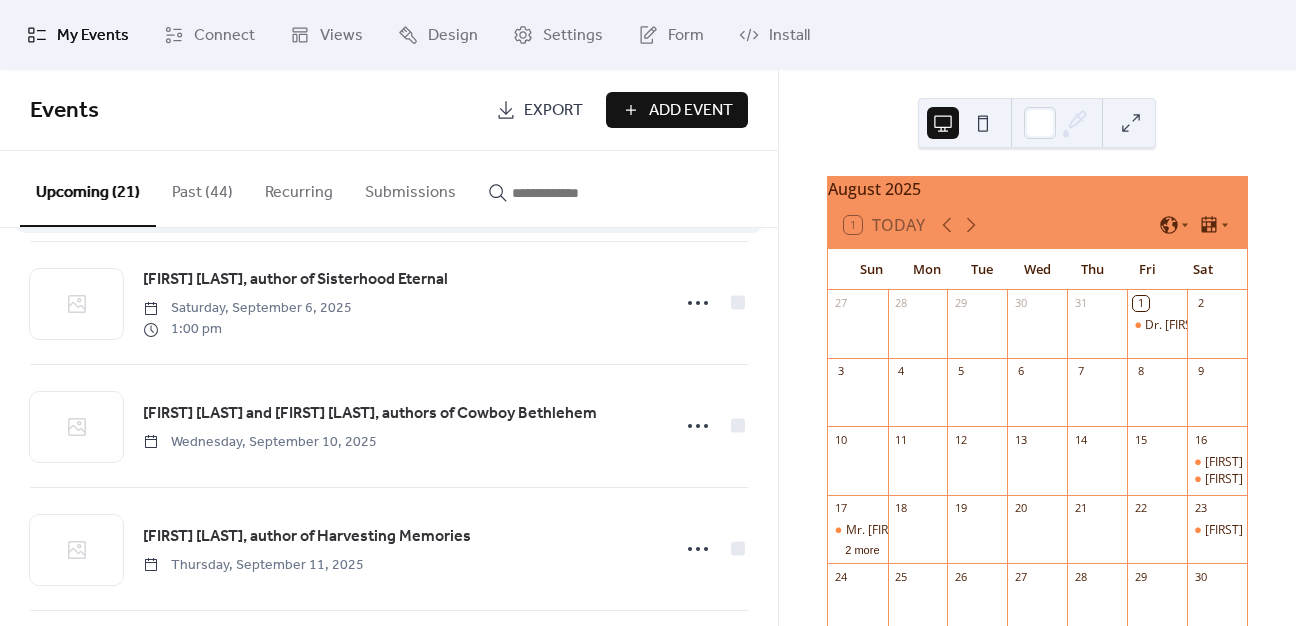 scroll, scrollTop: 900, scrollLeft: 0, axis: vertical 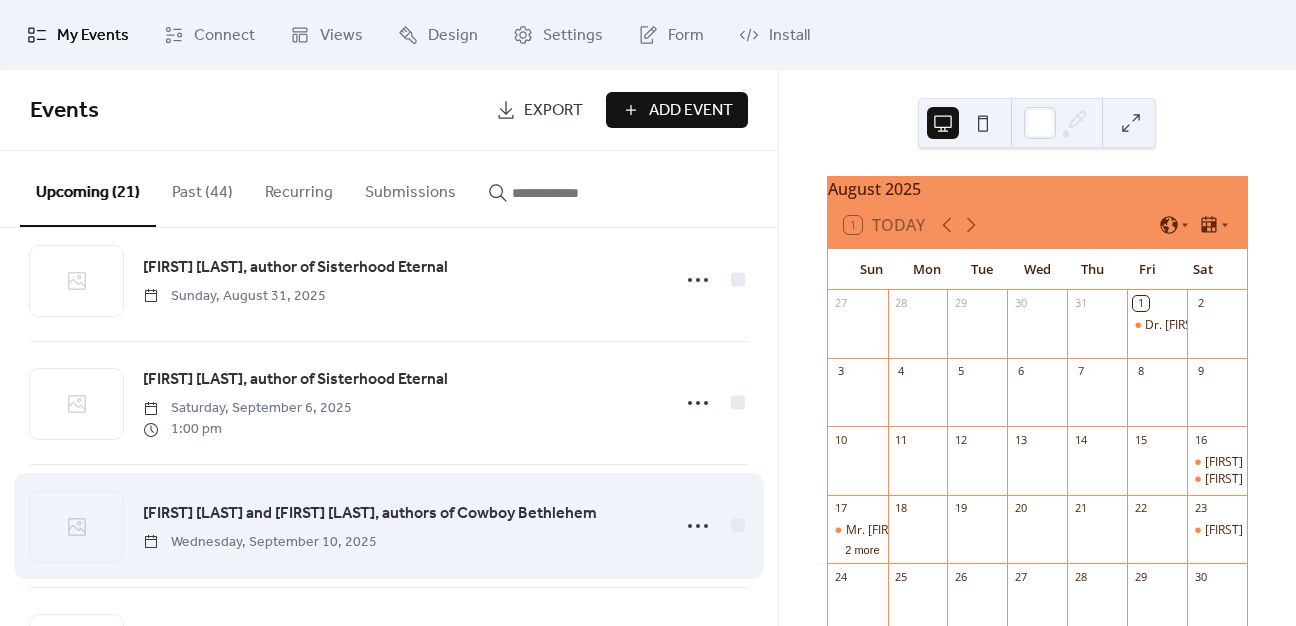 click on "[FIRST] [LAST] and [FIRST] [LAST], authors of Cowboy Bethlehem [DAY], [MONTH] [DATE], [YEAR]" at bounding box center [400, 526] 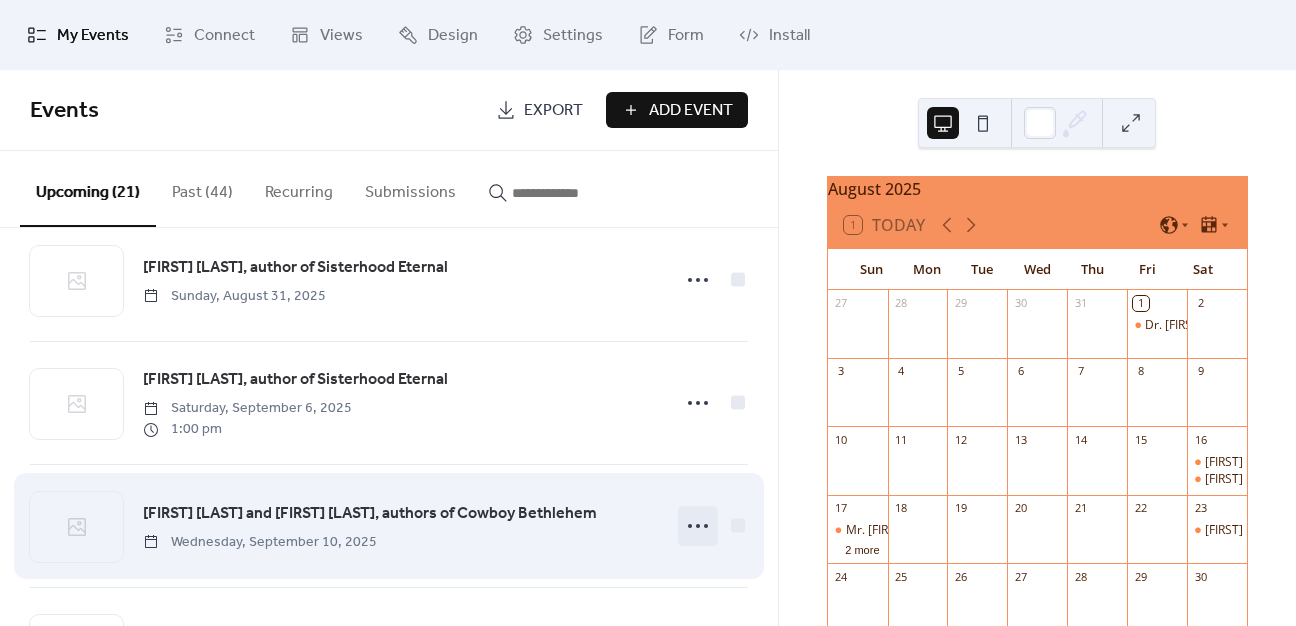 click 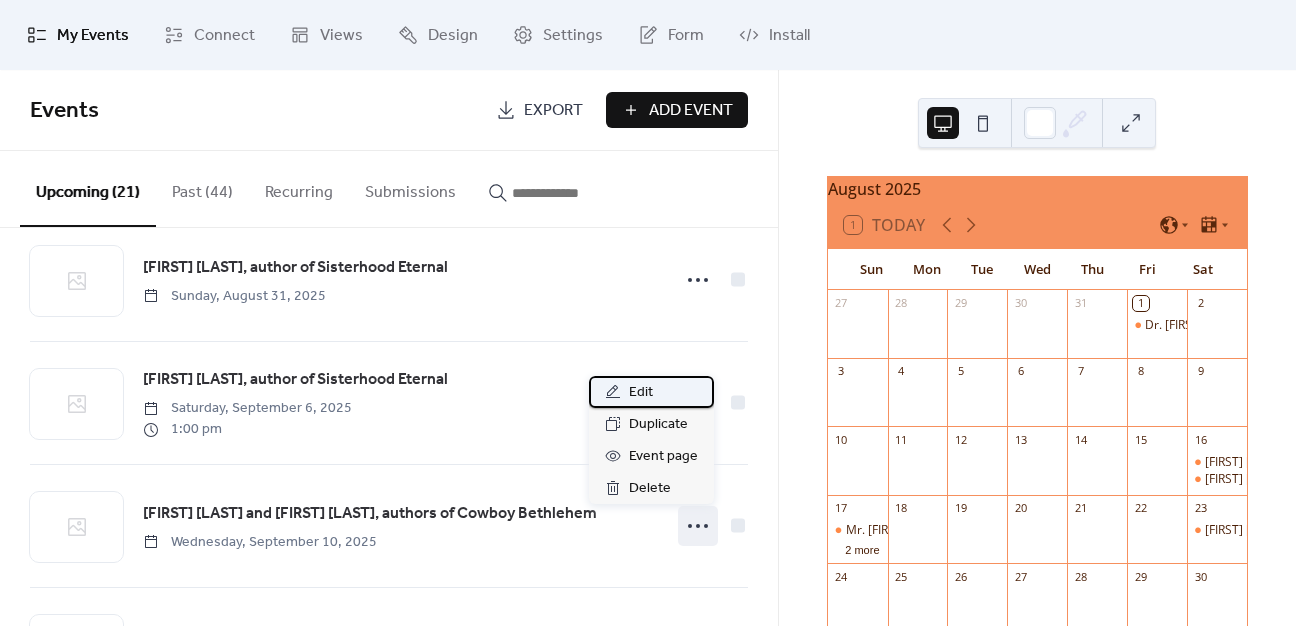 click on "Edit" at bounding box center [651, 392] 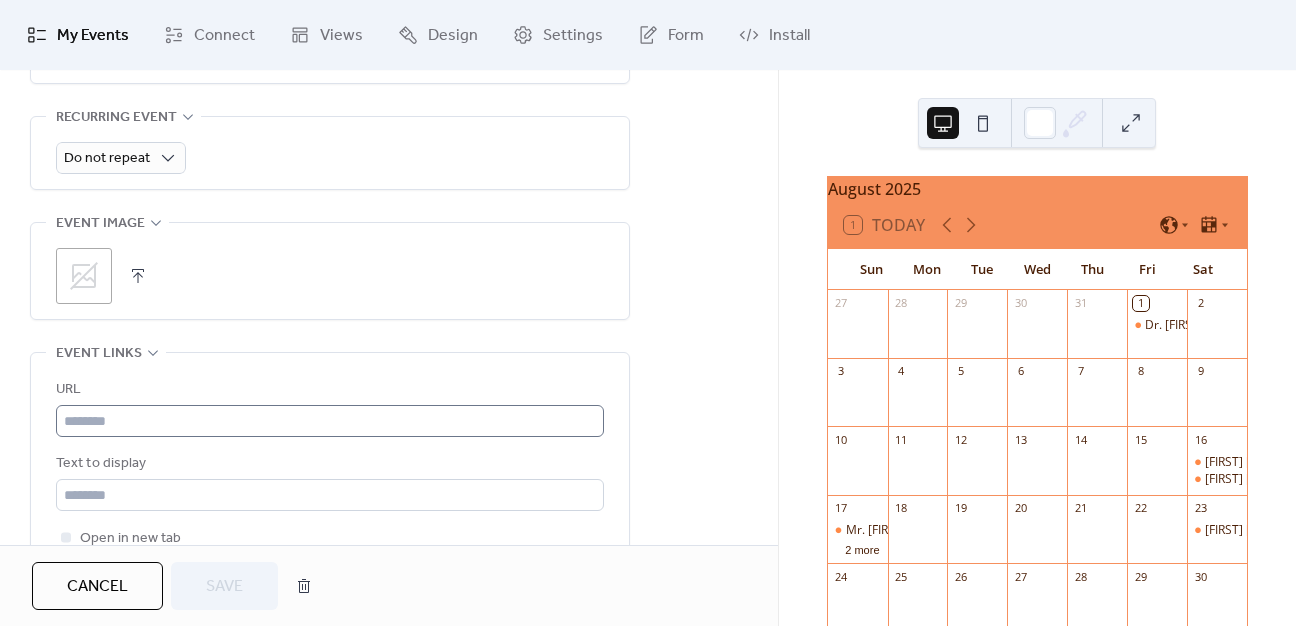 scroll, scrollTop: 1089, scrollLeft: 0, axis: vertical 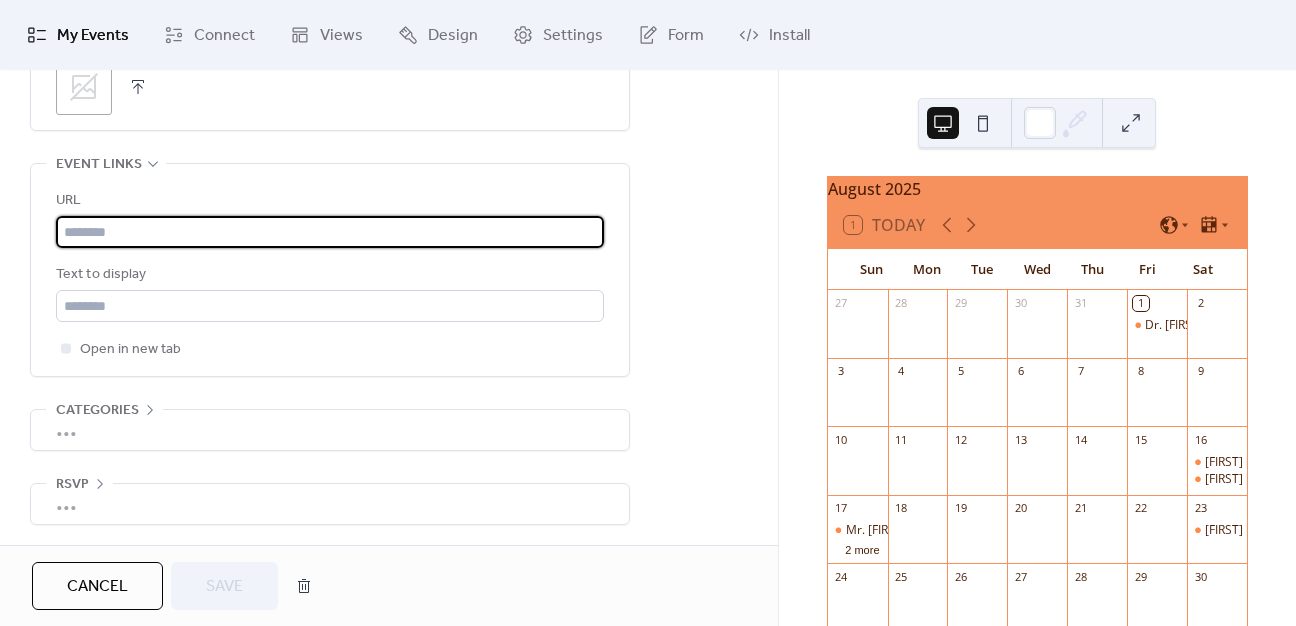 click at bounding box center [330, 232] 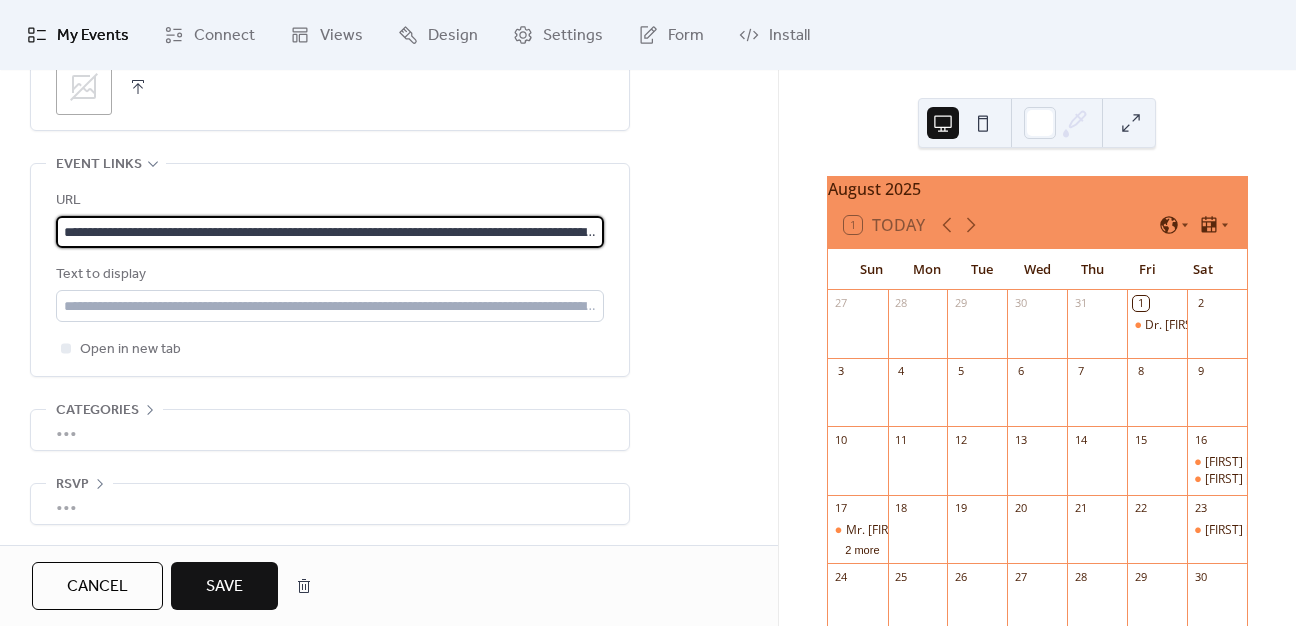 scroll, scrollTop: 0, scrollLeft: 454, axis: horizontal 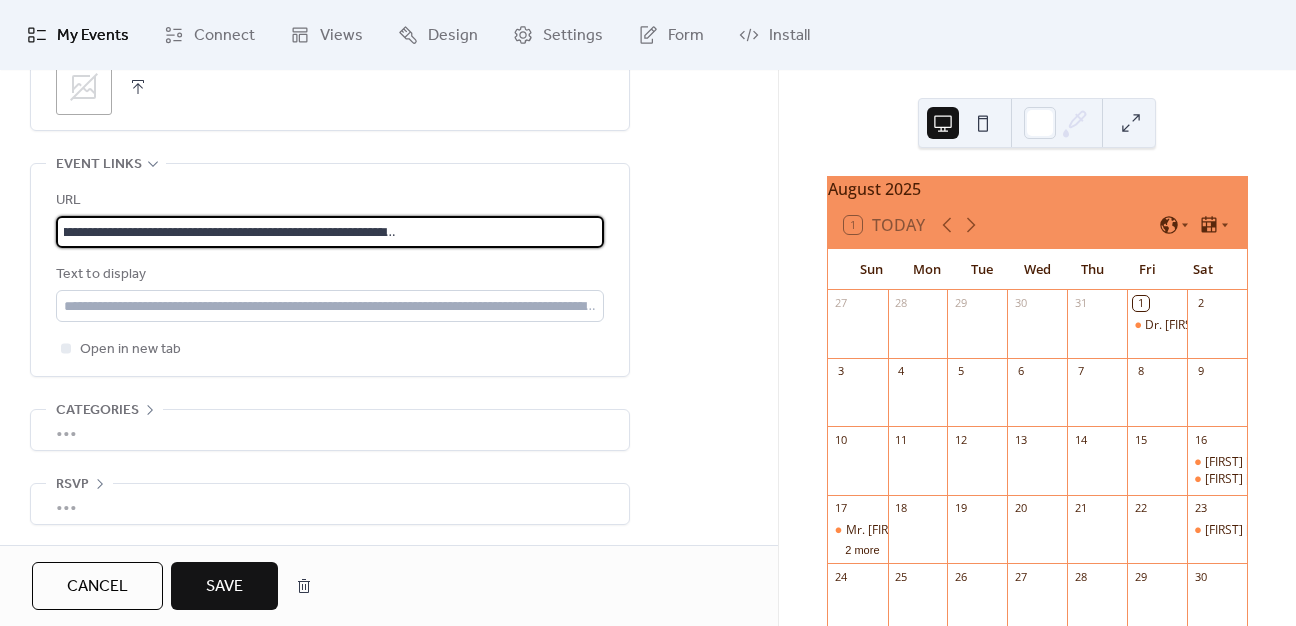 type on "**********" 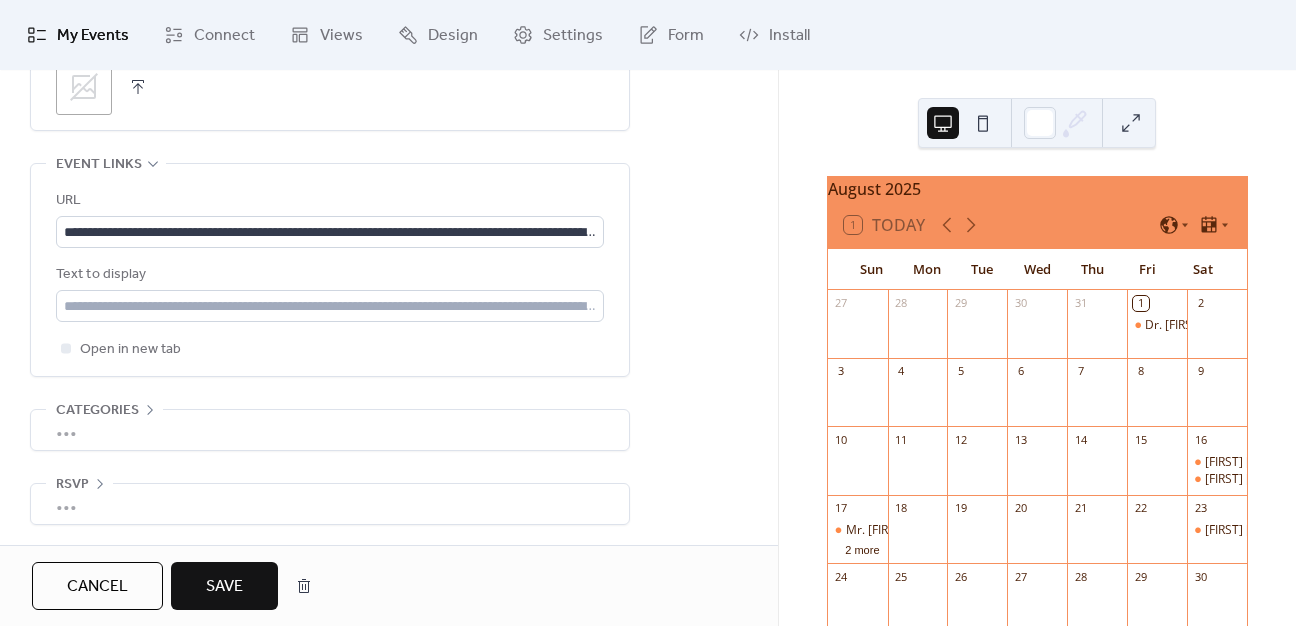 click on "Save" at bounding box center (224, 587) 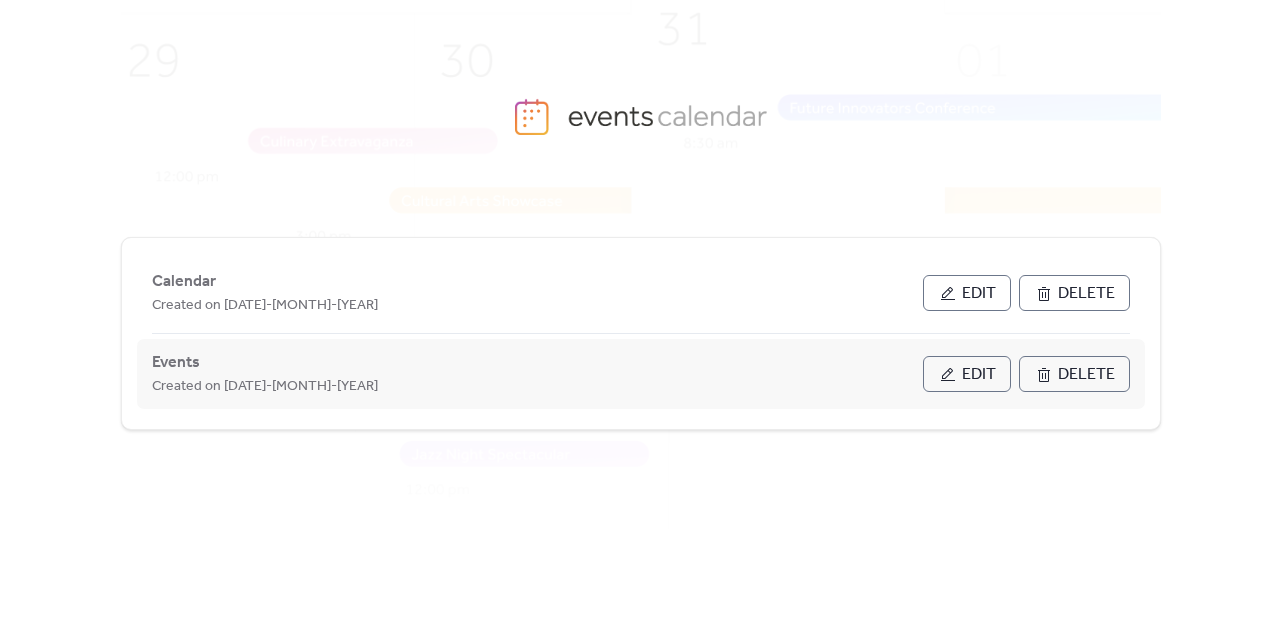click on "Edit" at bounding box center (967, 374) 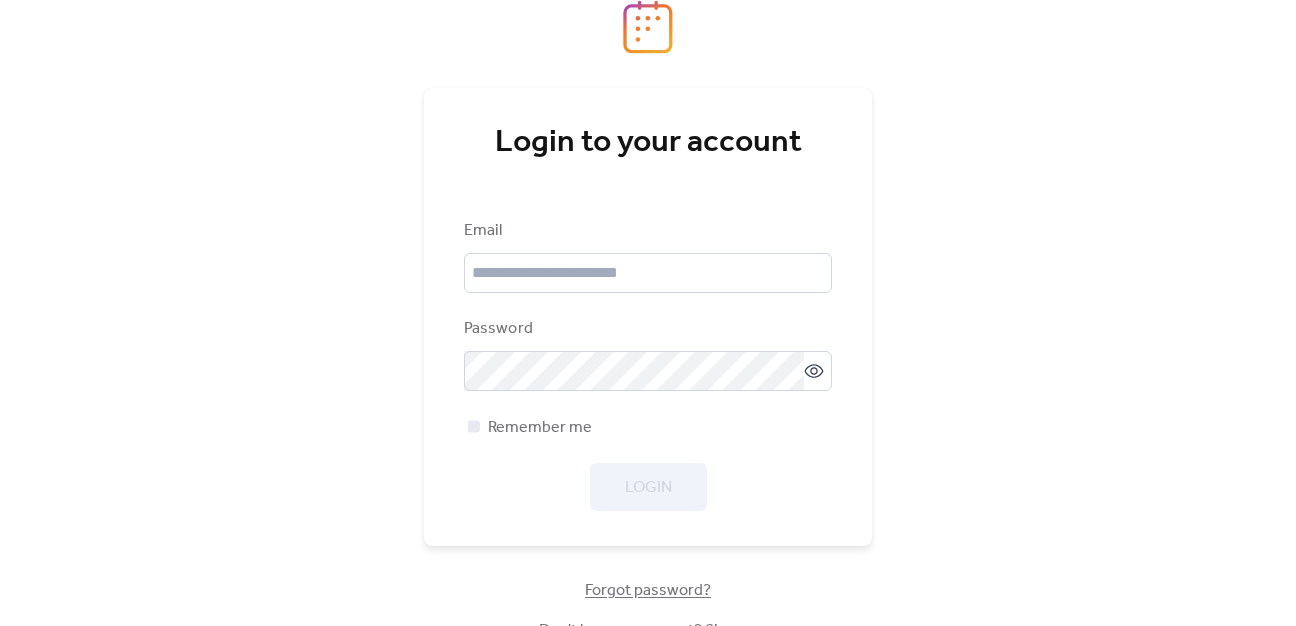 scroll, scrollTop: 0, scrollLeft: 0, axis: both 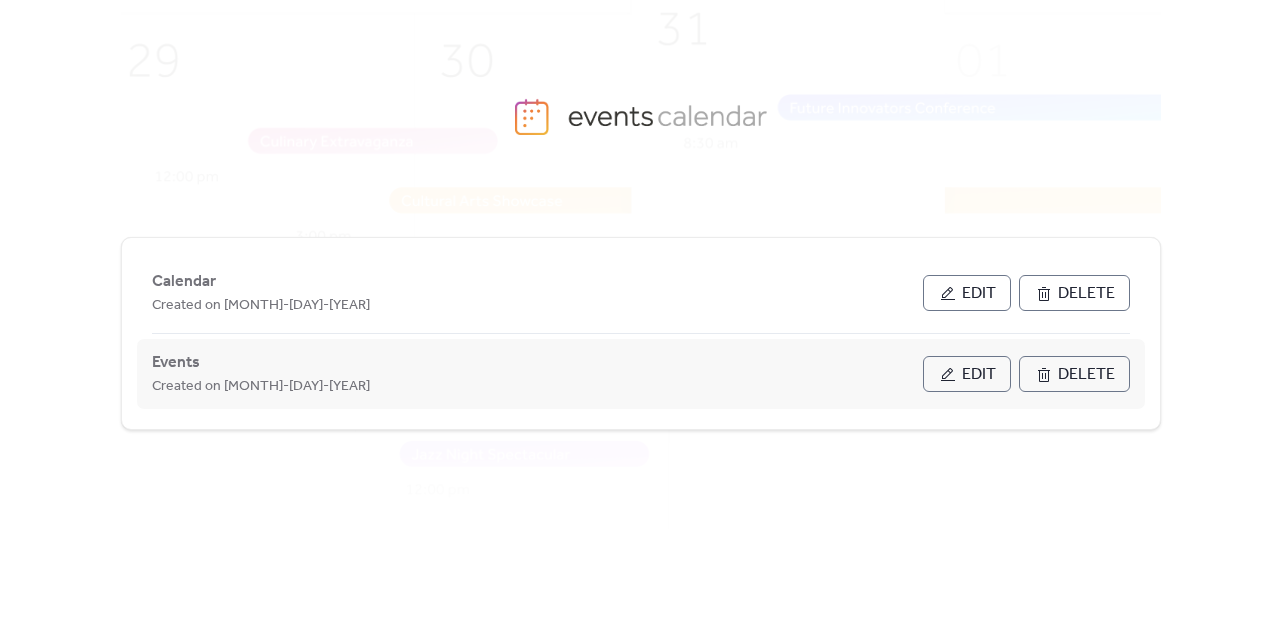 click on "Edit" at bounding box center (979, 375) 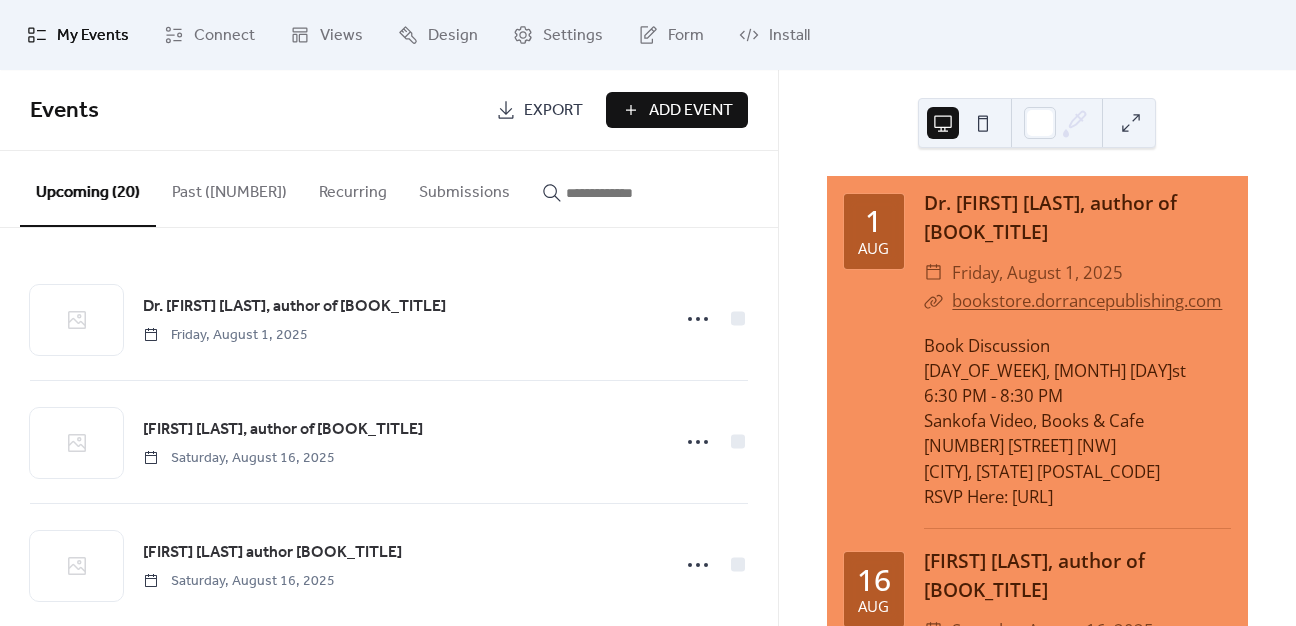 click on "Add Event" at bounding box center (691, 111) 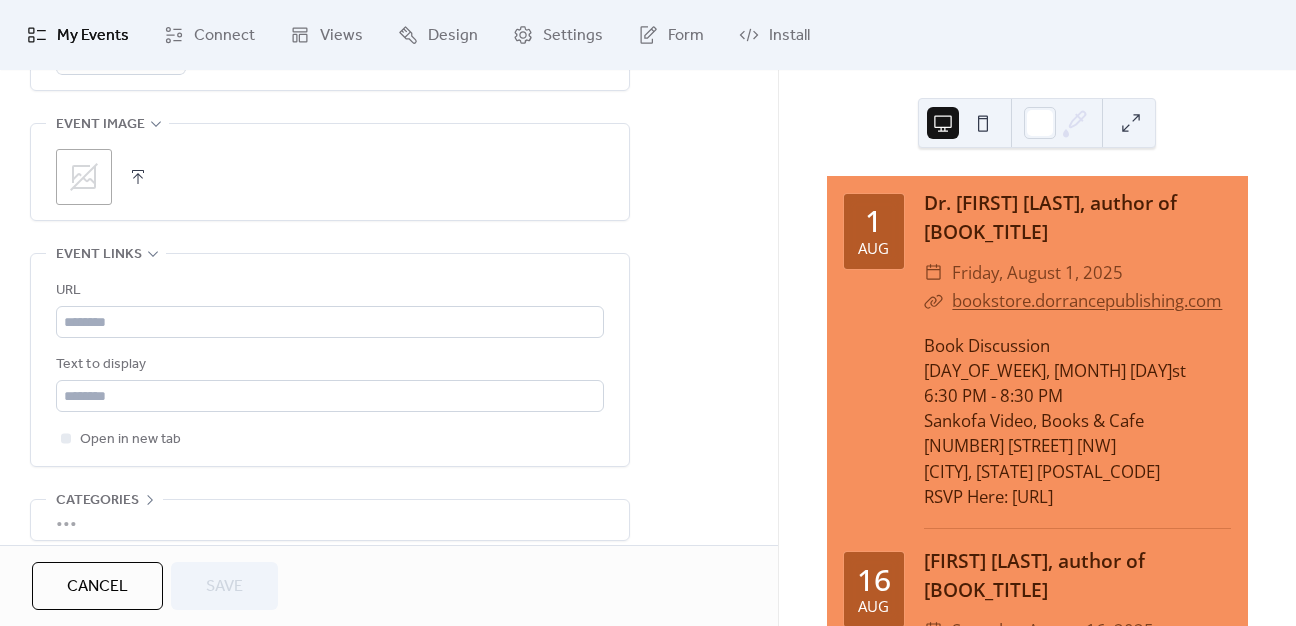 scroll, scrollTop: 1000, scrollLeft: 0, axis: vertical 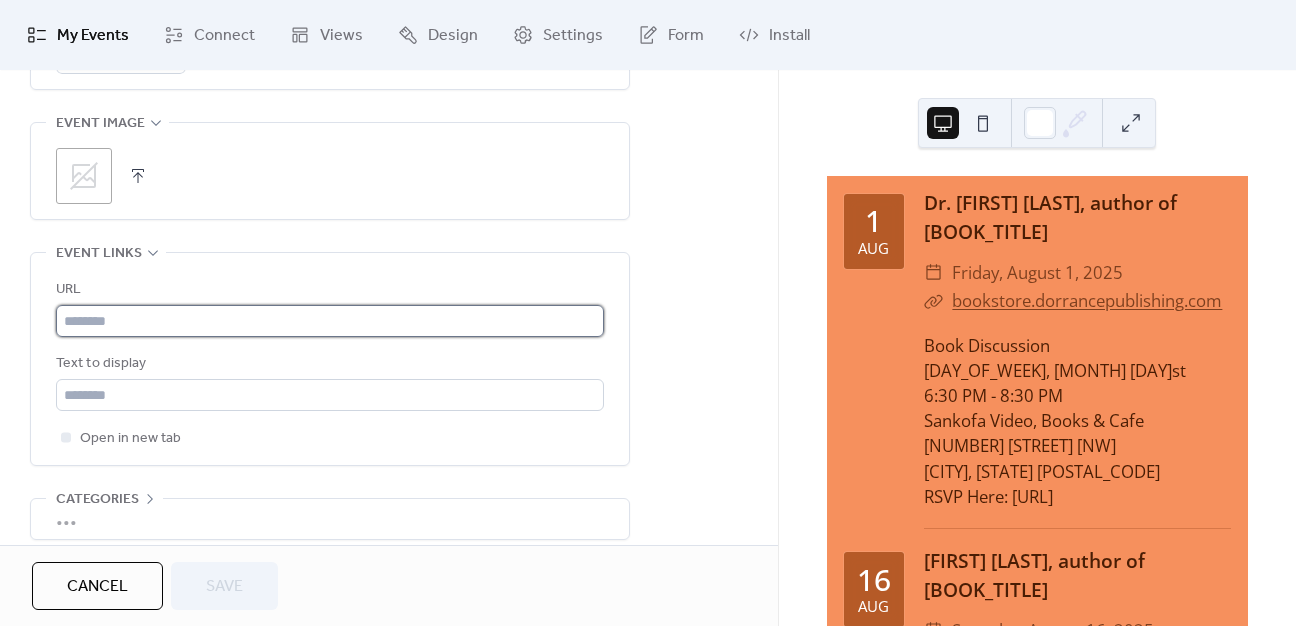 click at bounding box center [330, 321] 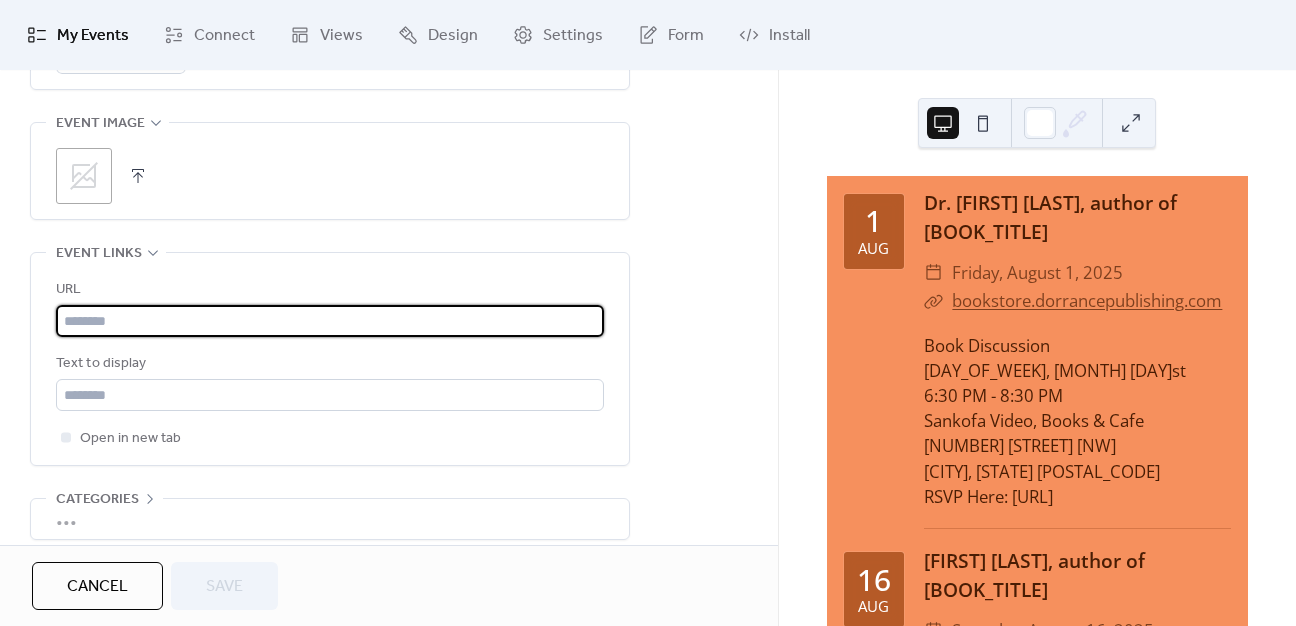 paste on "**********" 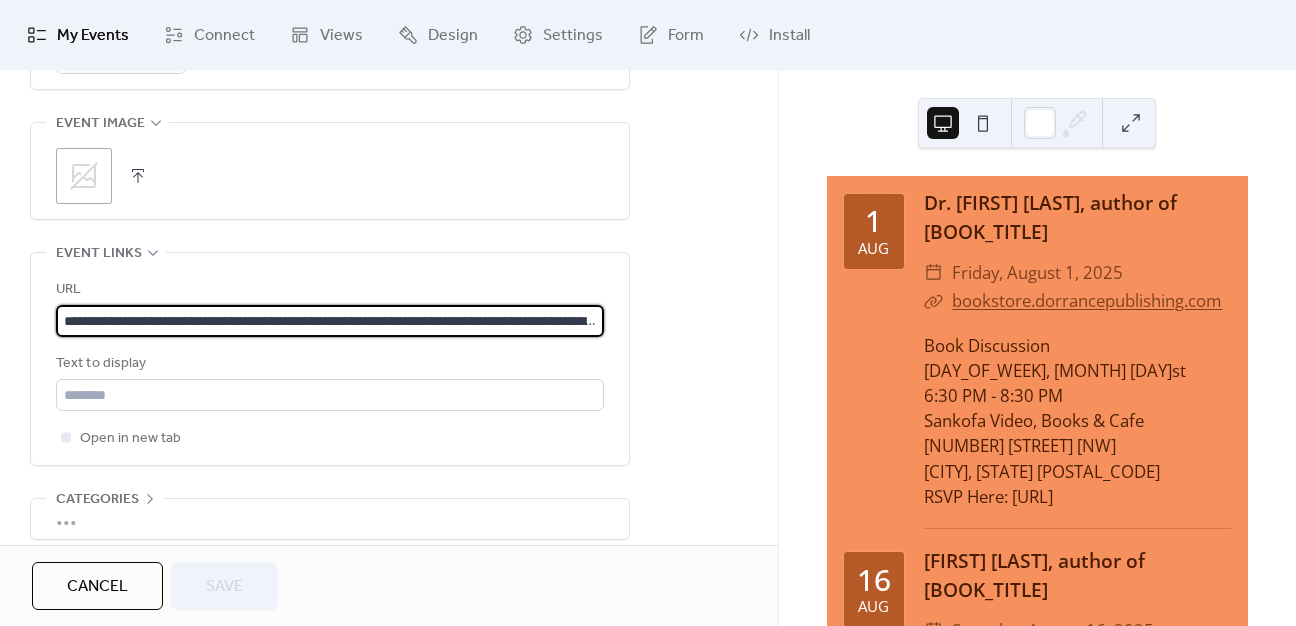 scroll, scrollTop: 0, scrollLeft: 454, axis: horizontal 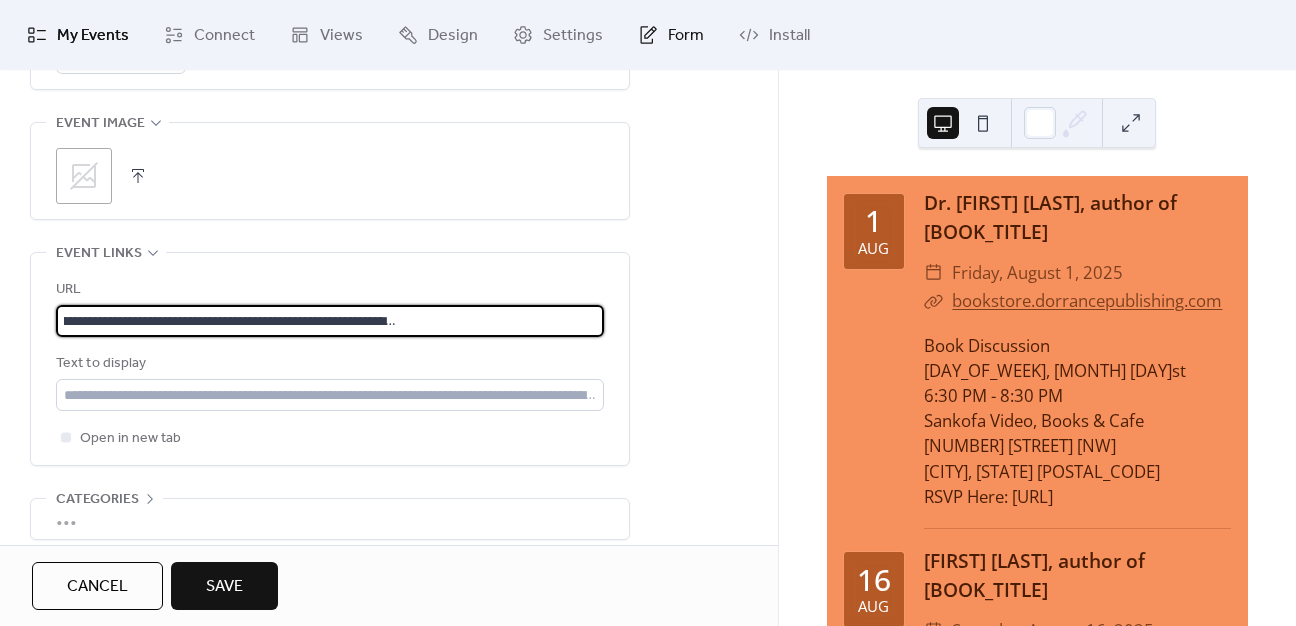 type on "**********" 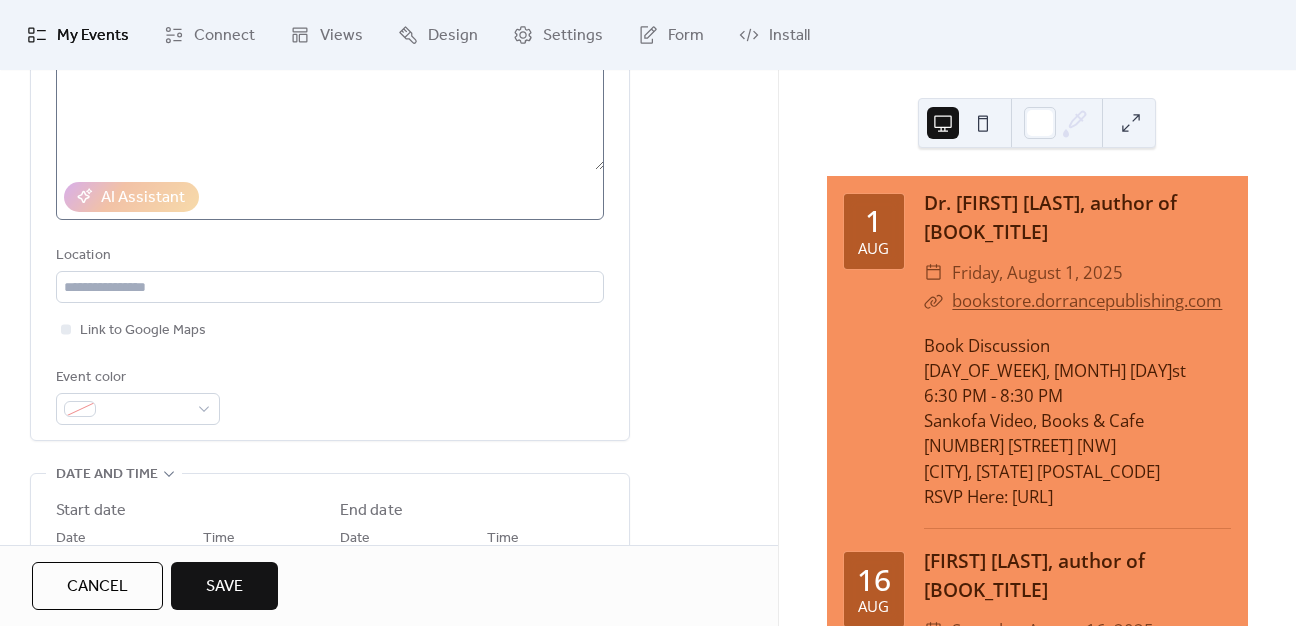 scroll, scrollTop: 90, scrollLeft: 0, axis: vertical 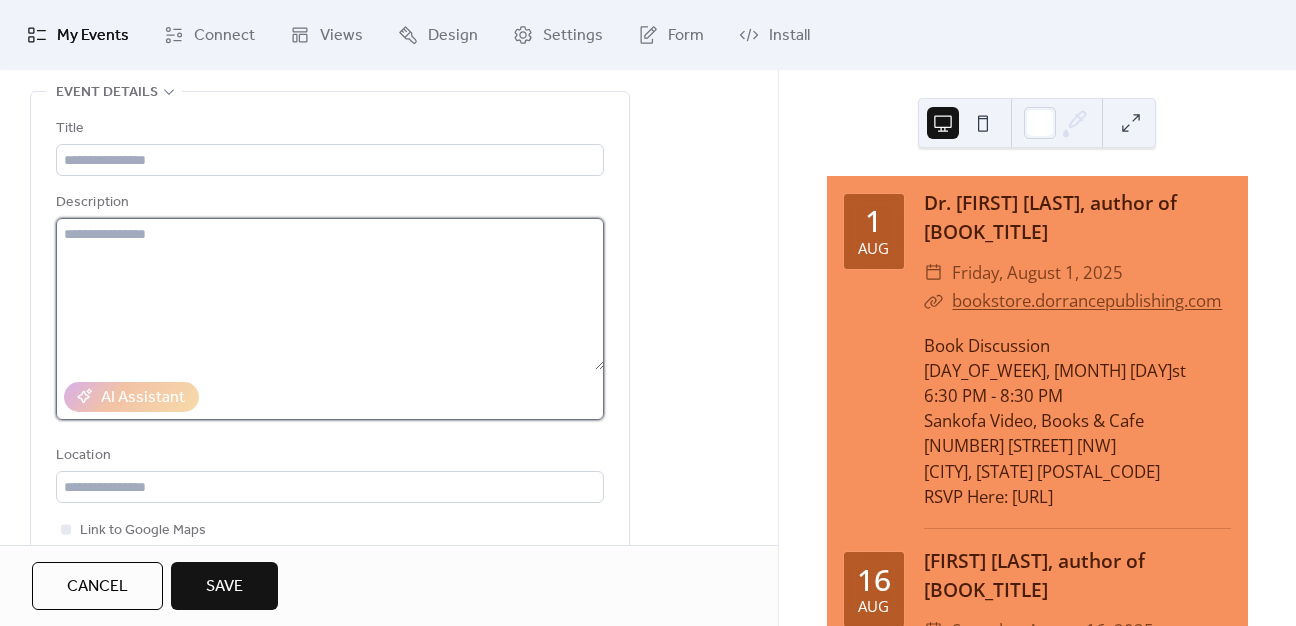 click at bounding box center (330, 294) 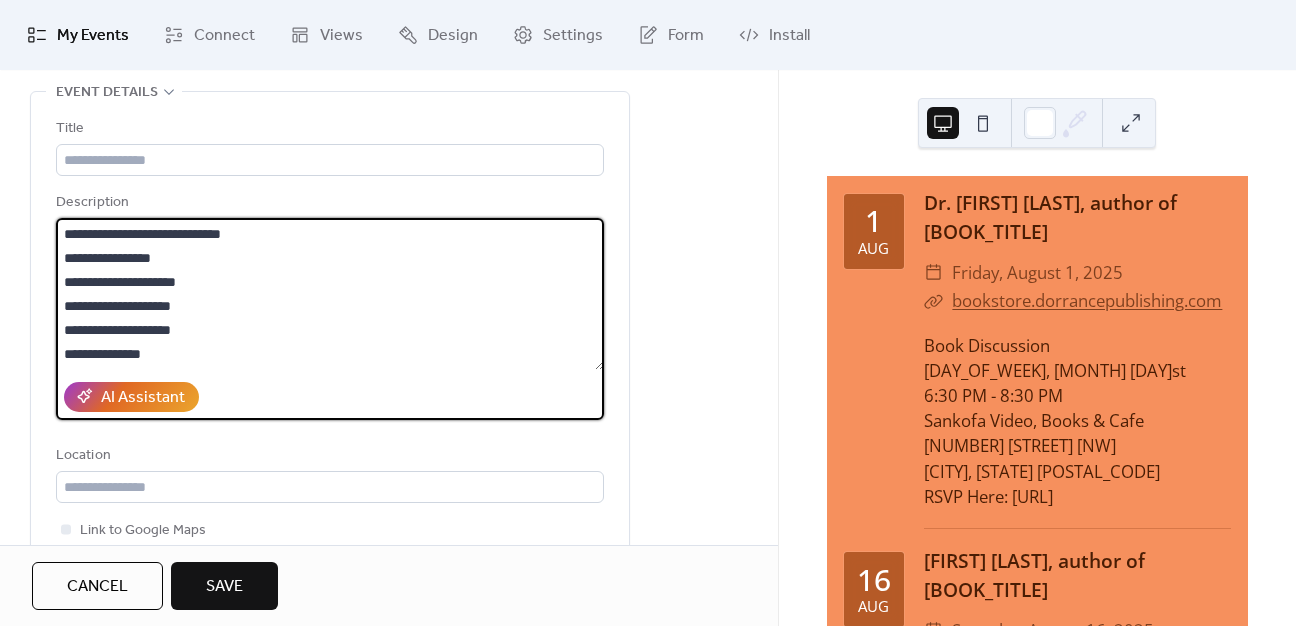 type on "**********" 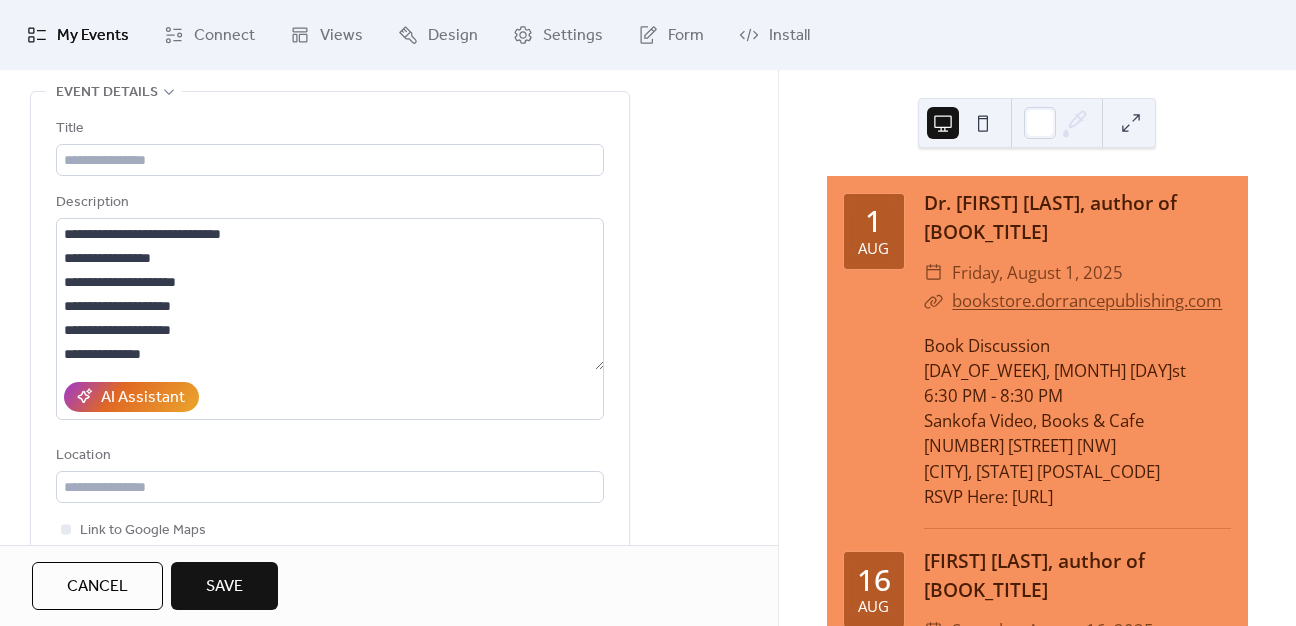 click on "Title" at bounding box center [328, 129] 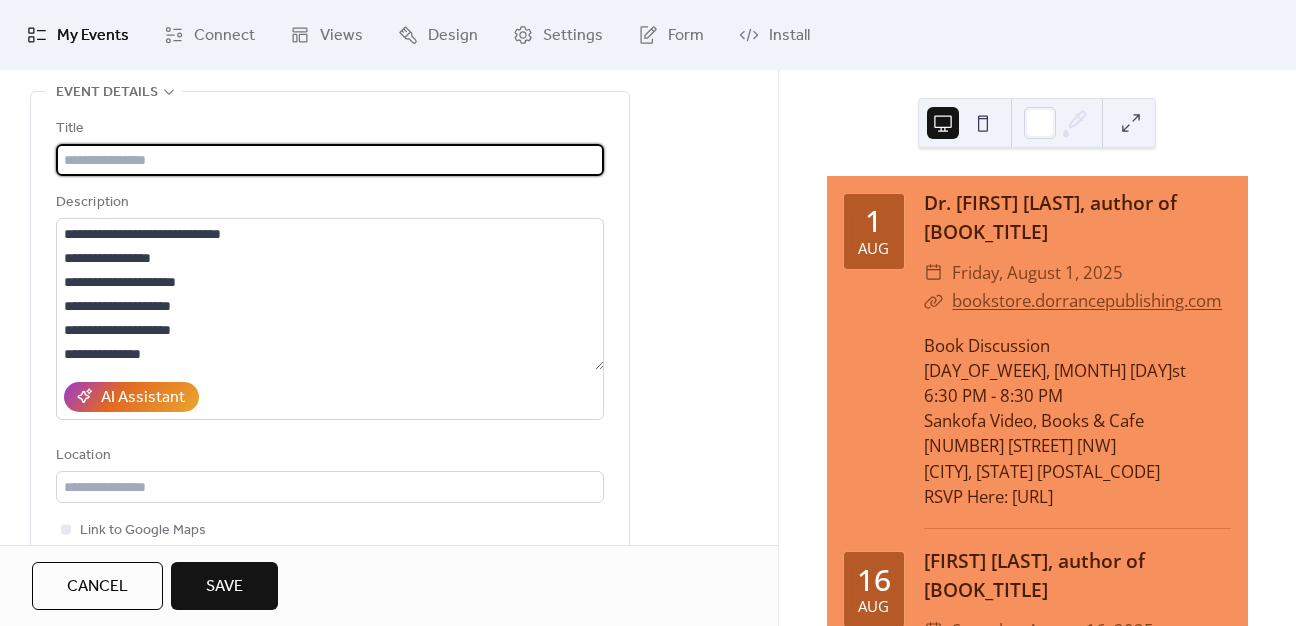 click at bounding box center [330, 160] 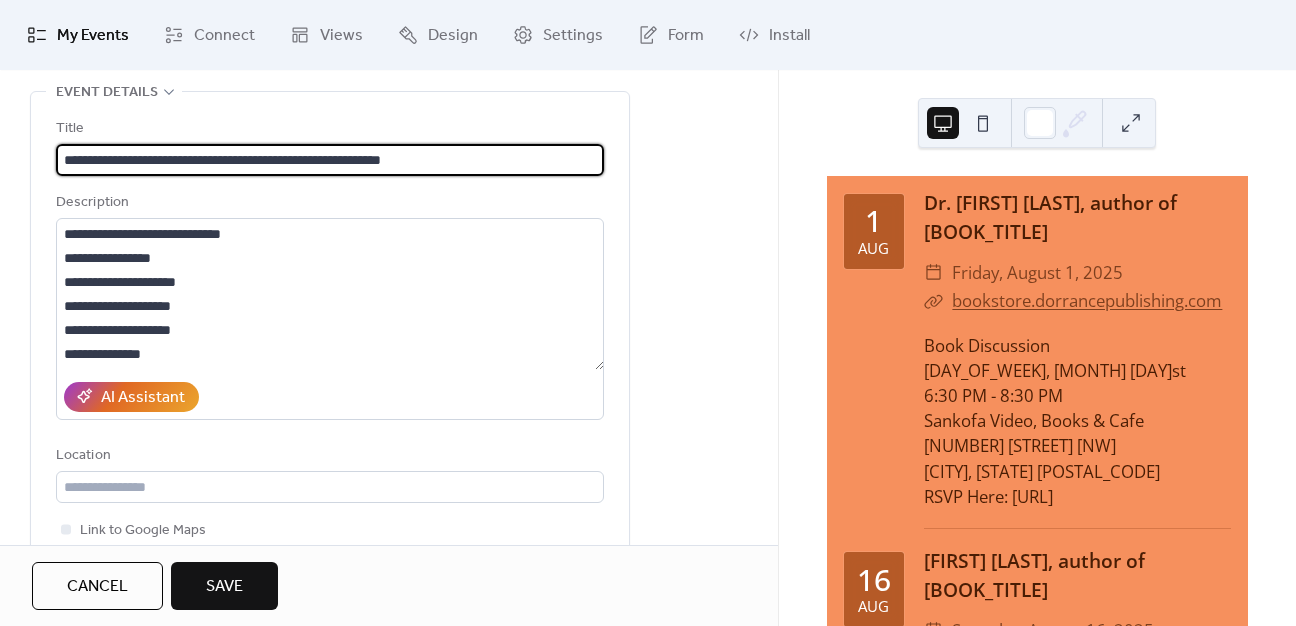 type on "**********" 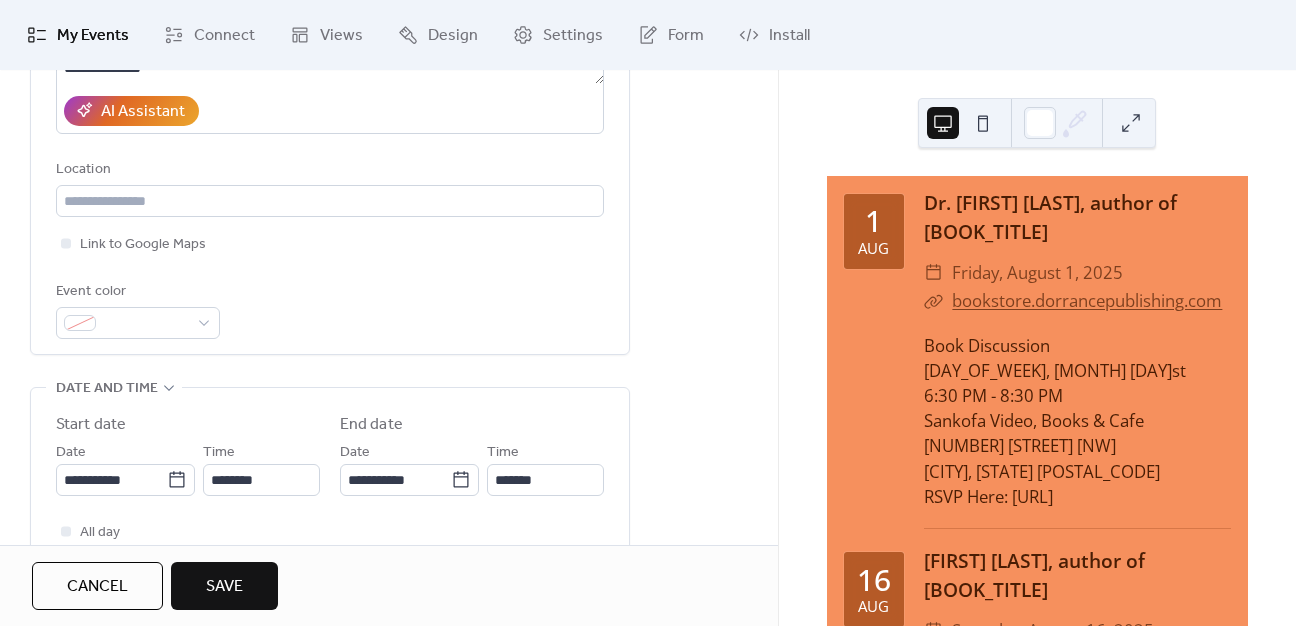 scroll, scrollTop: 490, scrollLeft: 0, axis: vertical 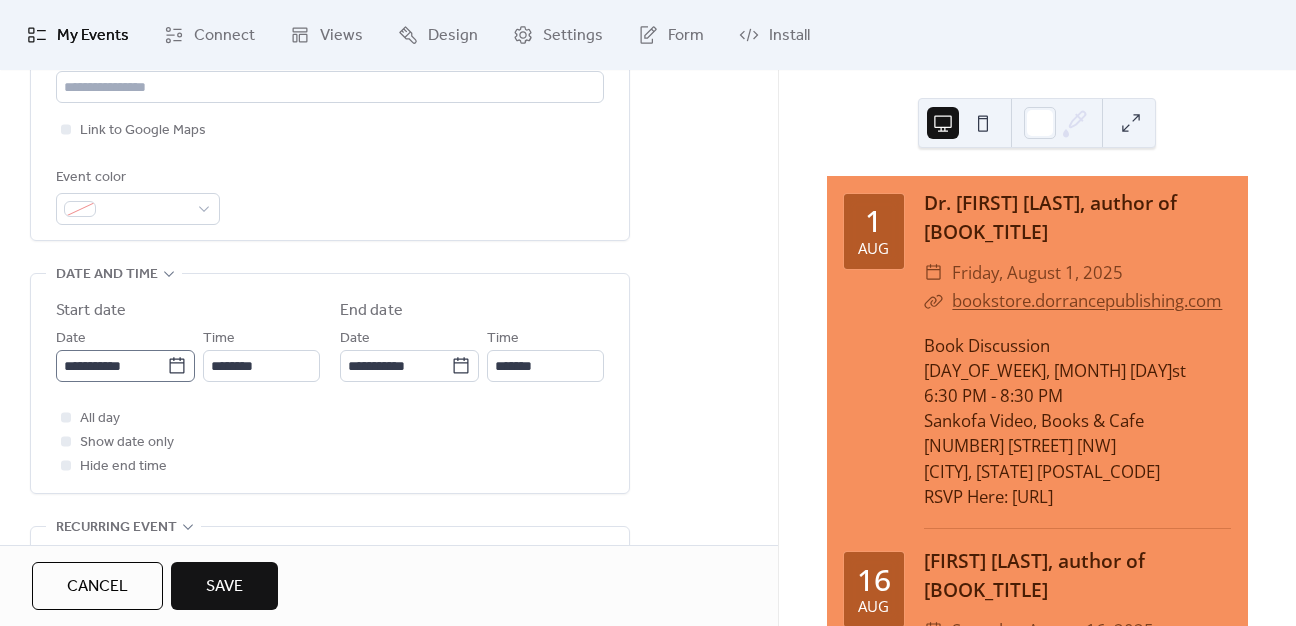 click 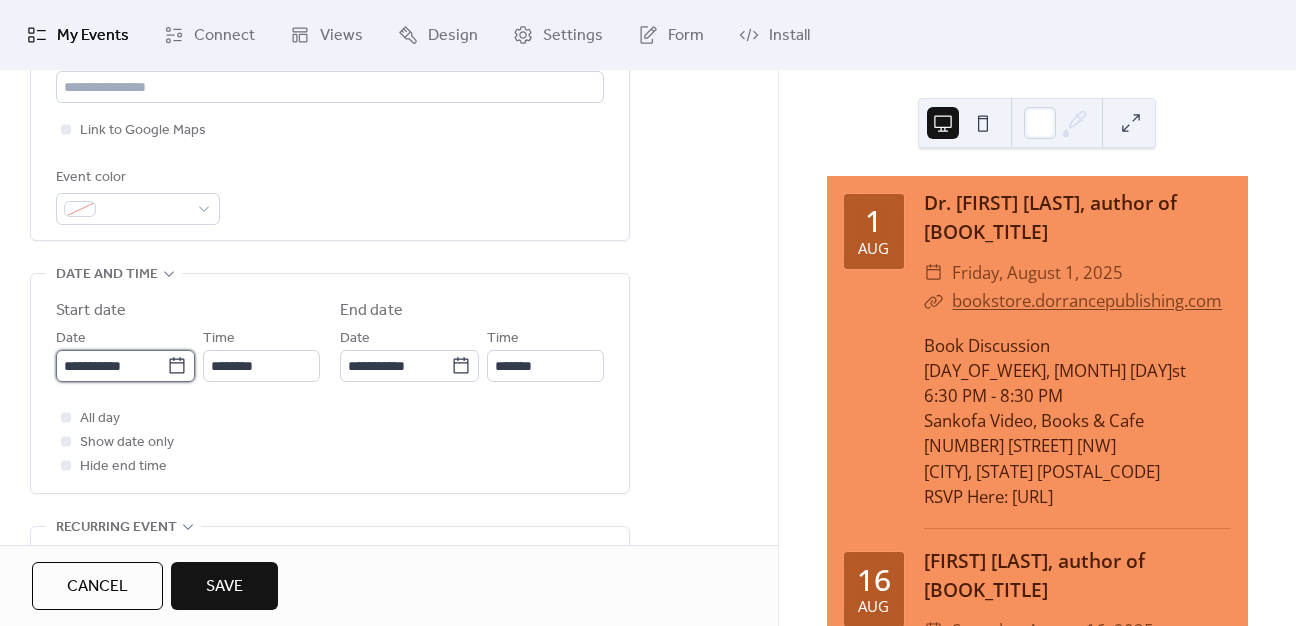 click on "**********" at bounding box center (111, 366) 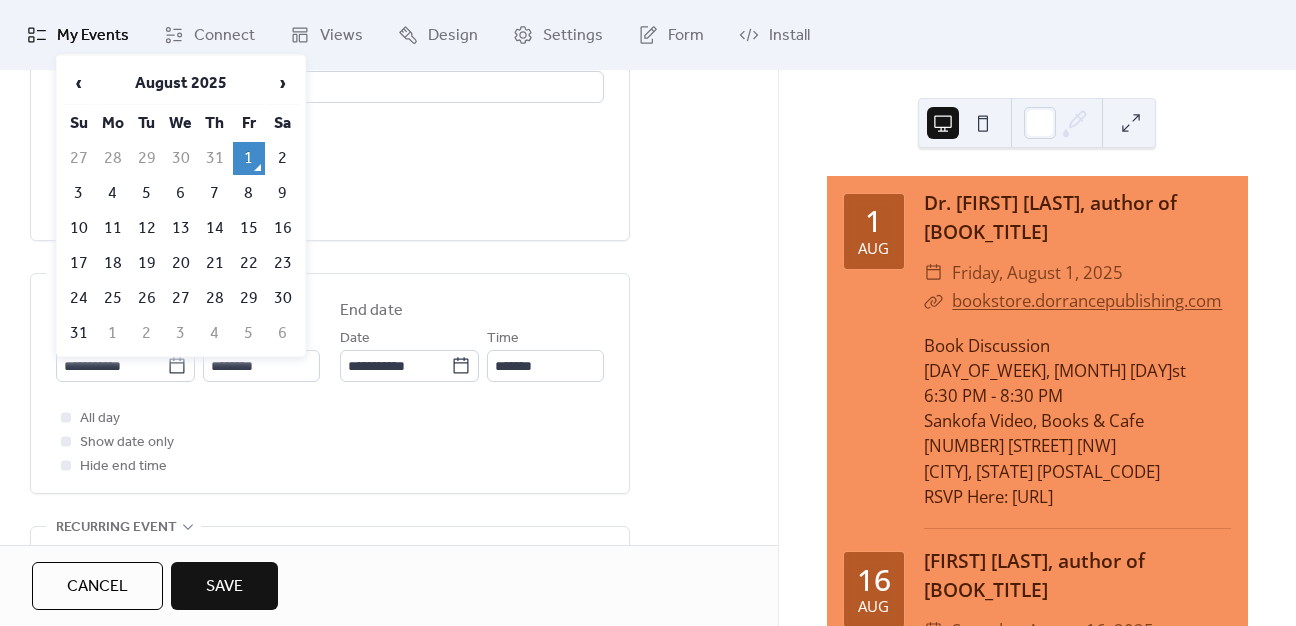 click on "‹ August 2025 › Su Mo Tu We Th Fr Sa 27 28 29 30 31 1 2 3 4 5 6 7 8 9 10 11 12 13 14 15 16 17 18 19 20 21 22 23 24 25 26 27 28 29 30 31 1 2 3 4 5 6" at bounding box center (181, 206) 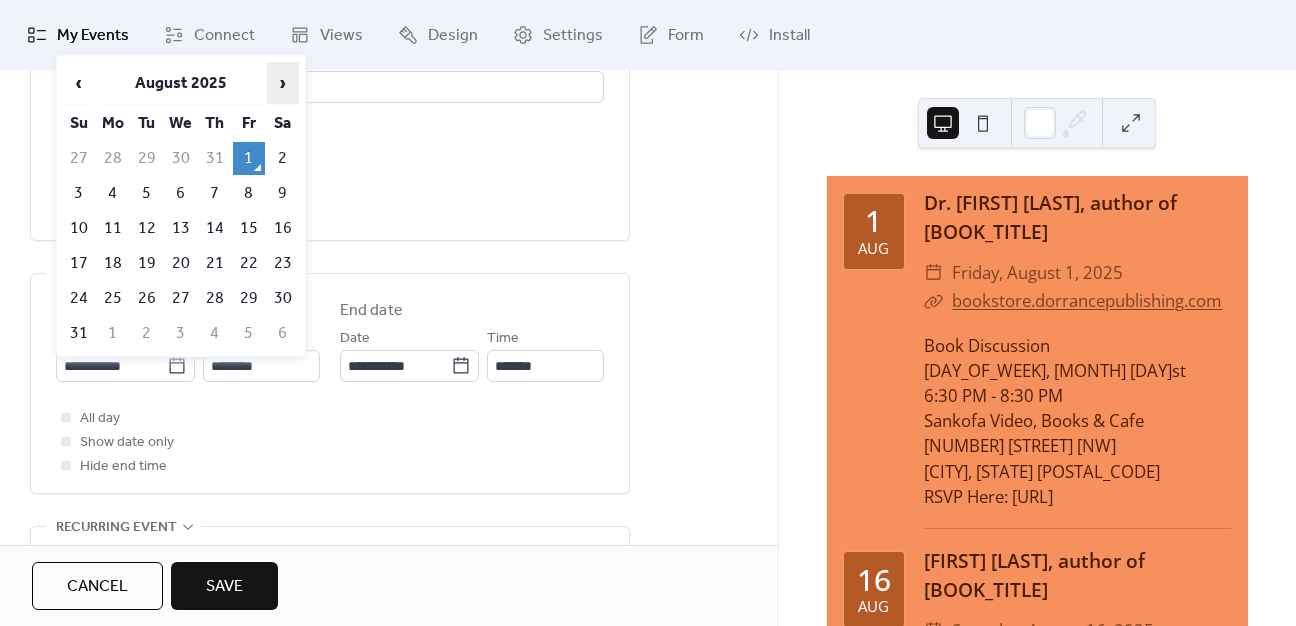 click on "›" at bounding box center [283, 83] 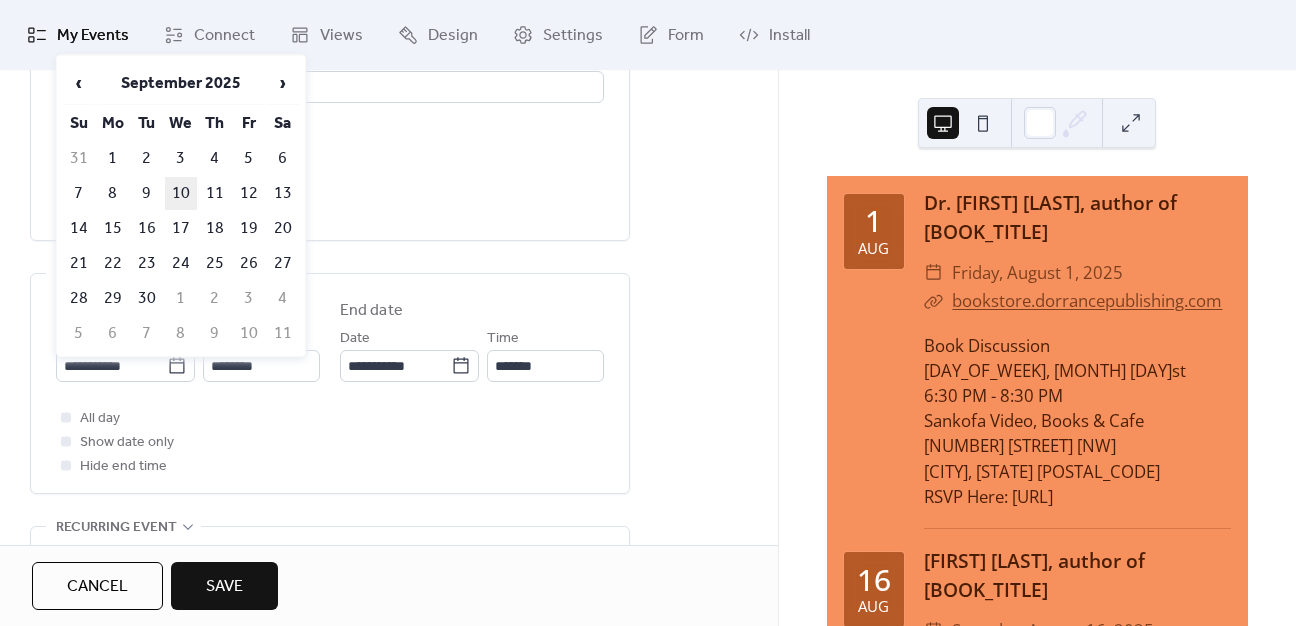 click on "10" at bounding box center [181, 193] 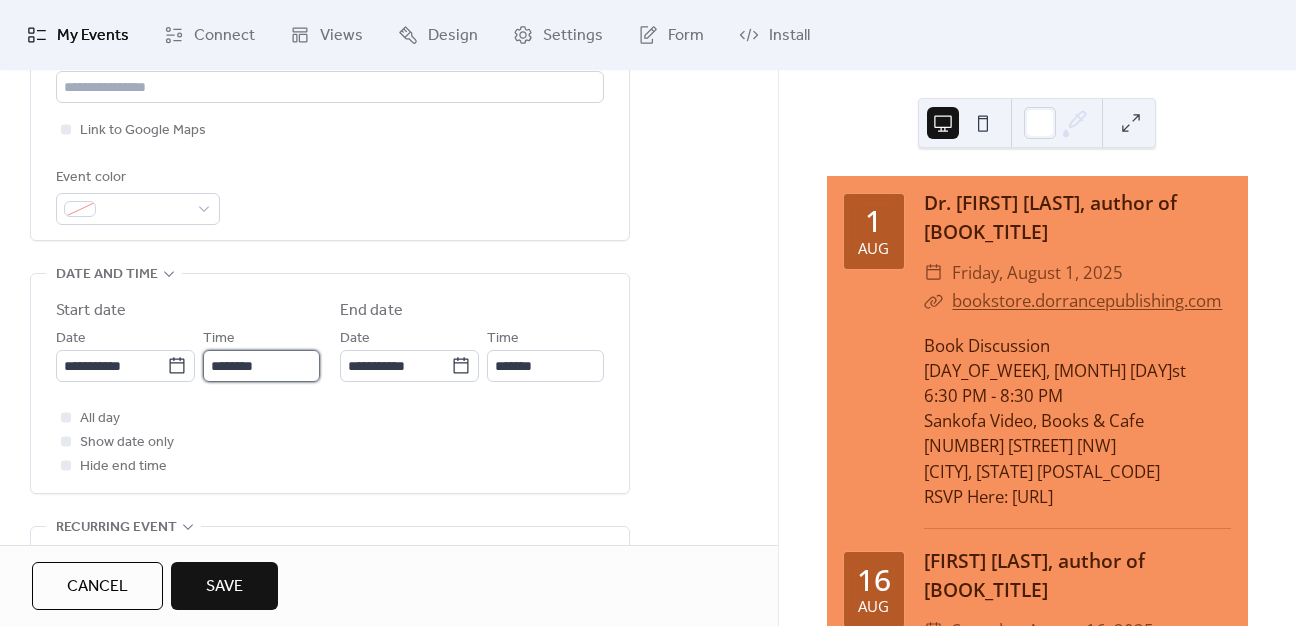 click on "**********" at bounding box center [648, 313] 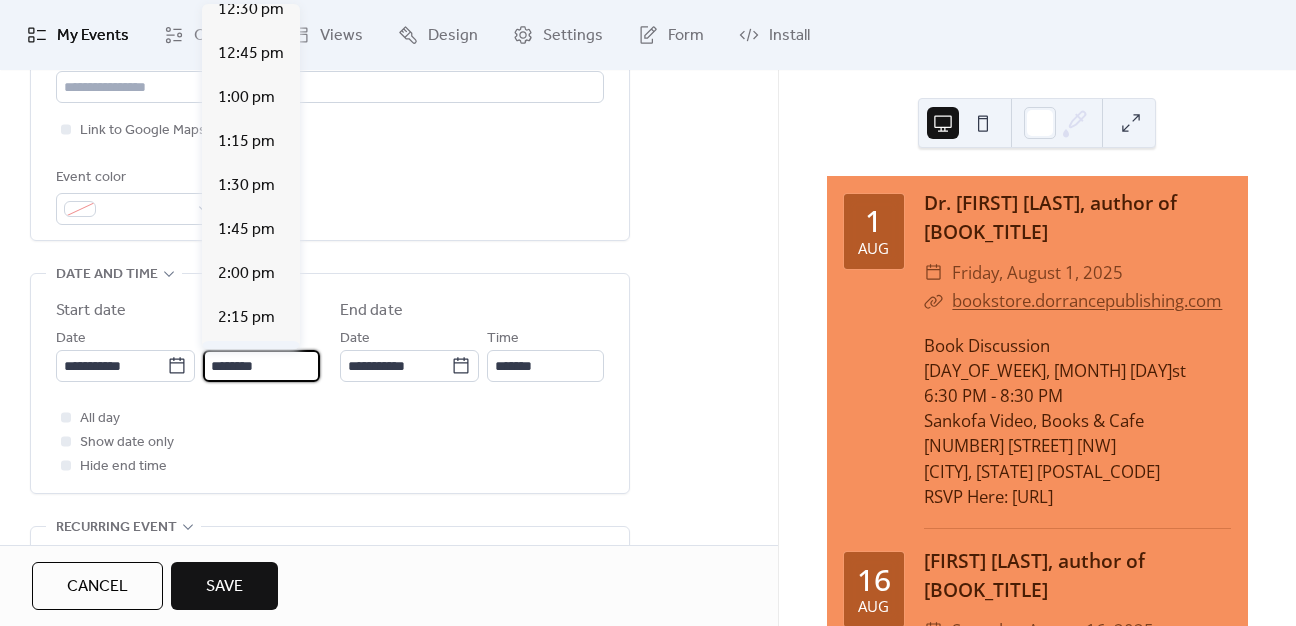 scroll, scrollTop: 2012, scrollLeft: 0, axis: vertical 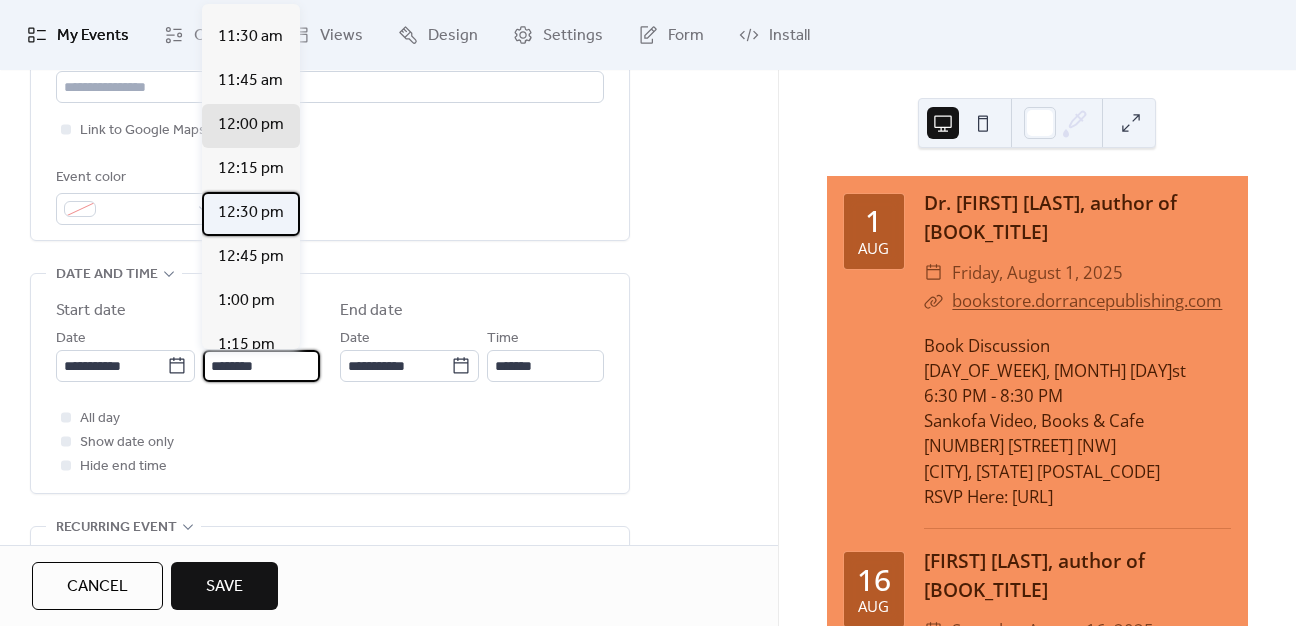 click on "12:30 pm" at bounding box center (251, 213) 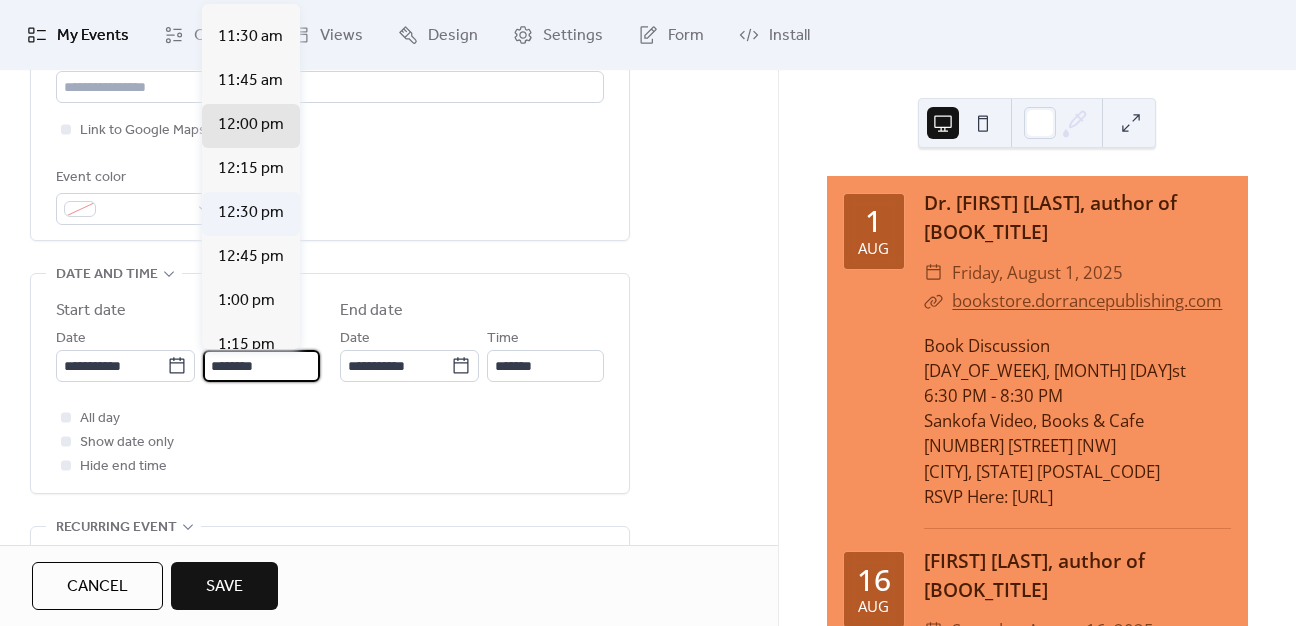 type on "********" 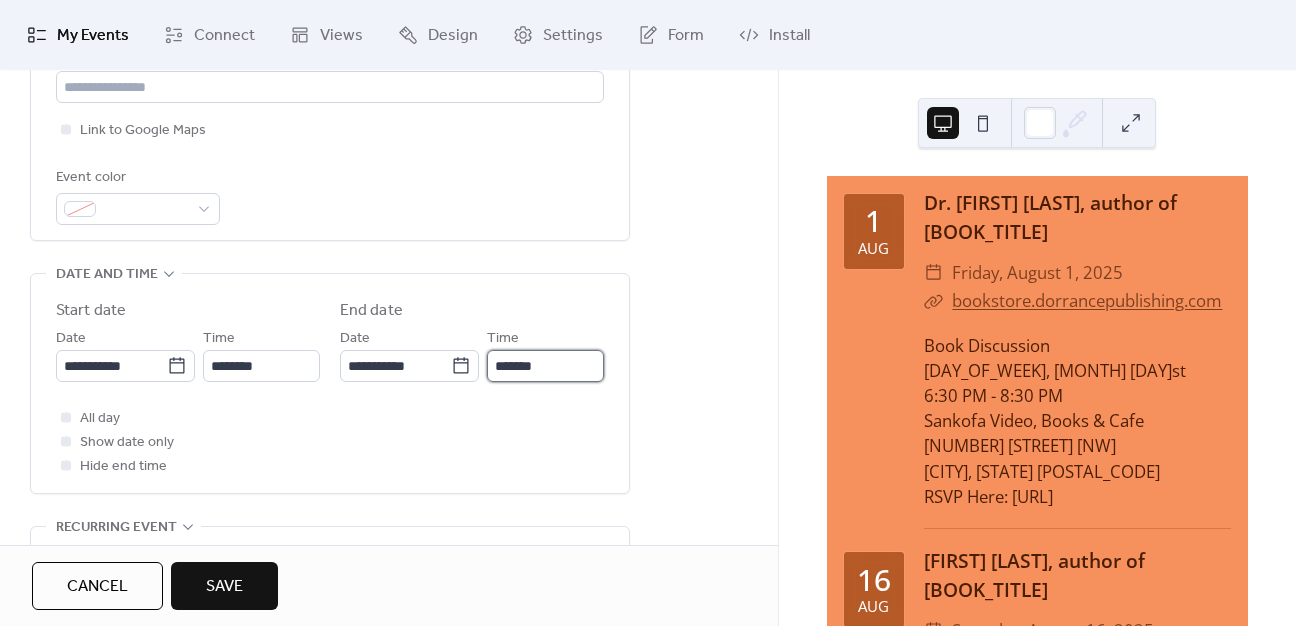 click on "*******" at bounding box center (545, 366) 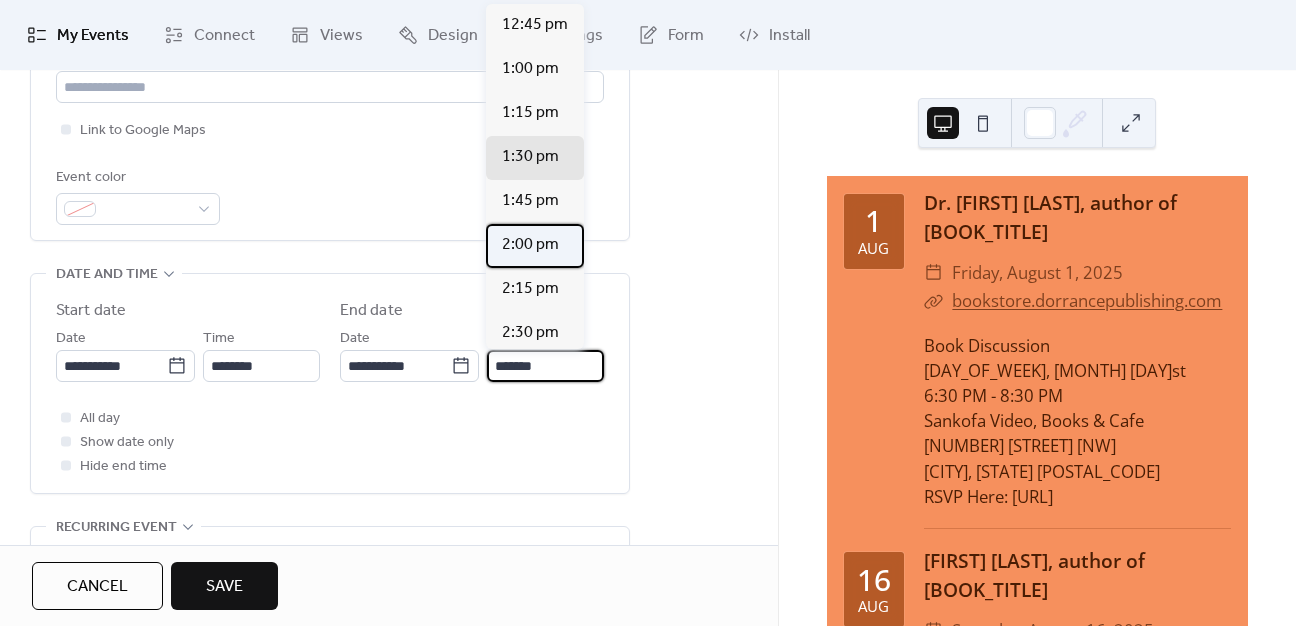 click on "2:00 pm" at bounding box center (530, 245) 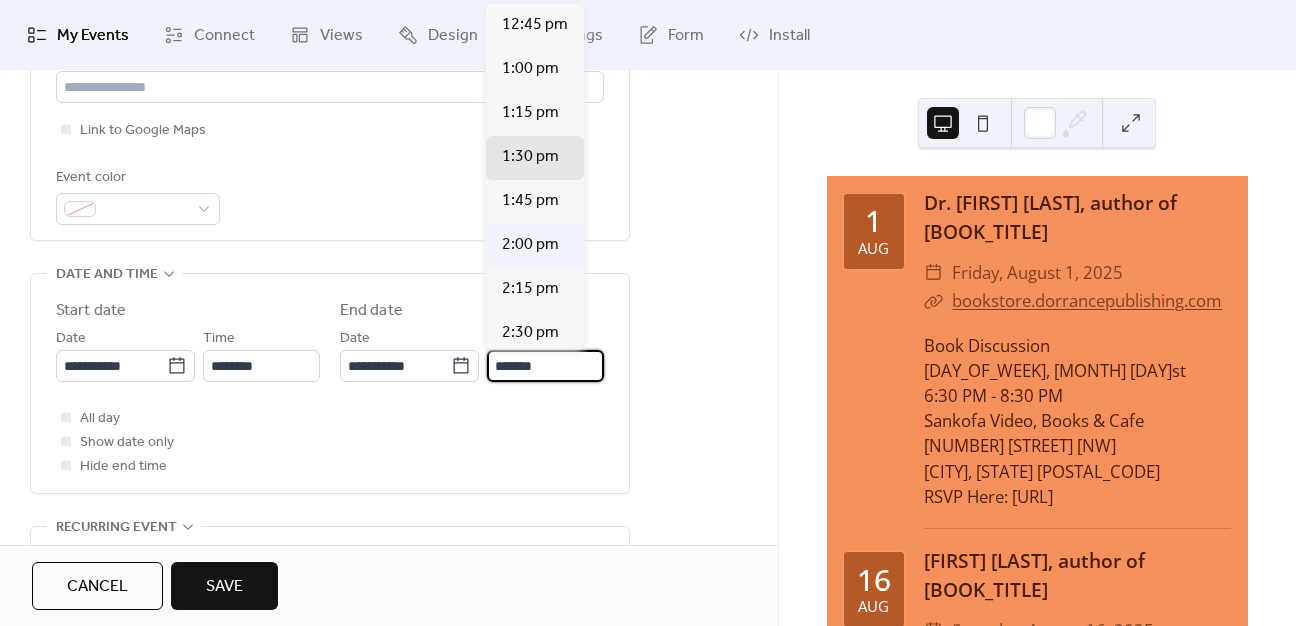type on "*******" 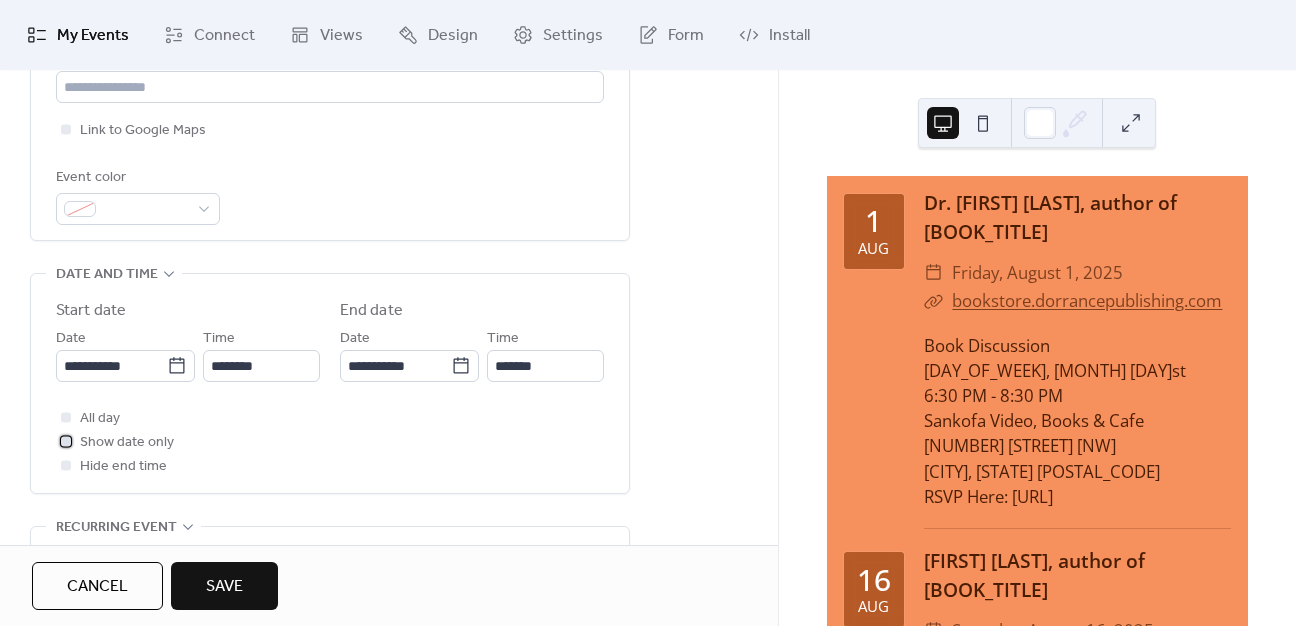 click at bounding box center (66, 441) 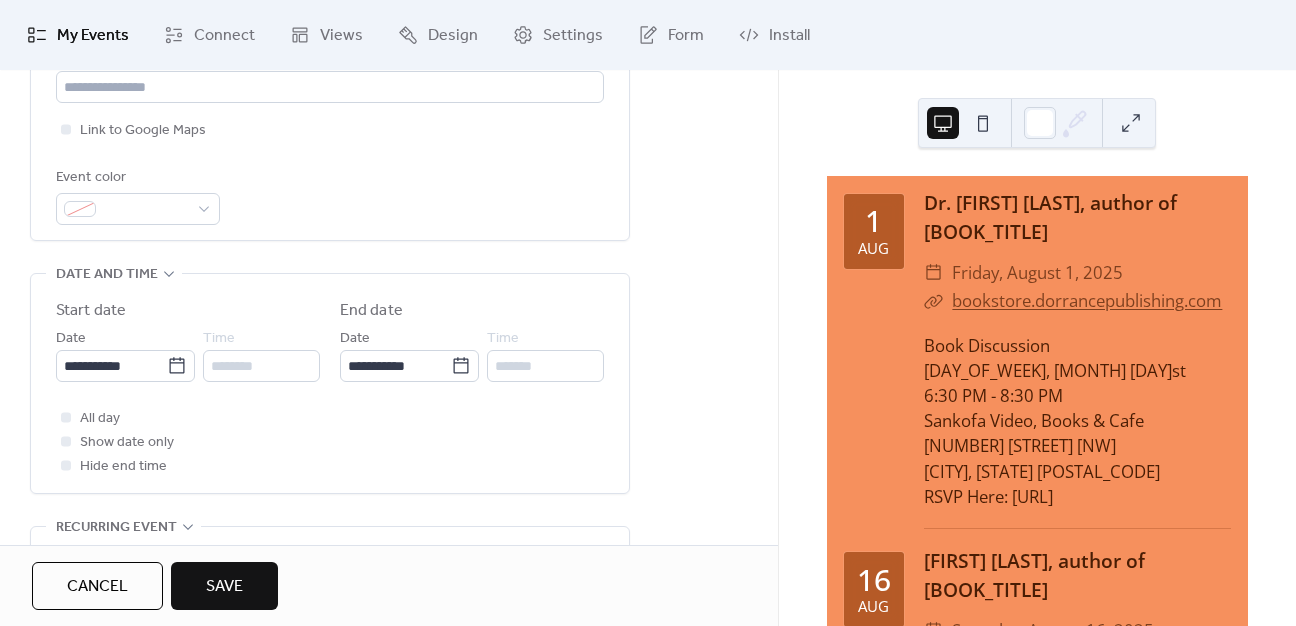 click on "Save" at bounding box center [224, 587] 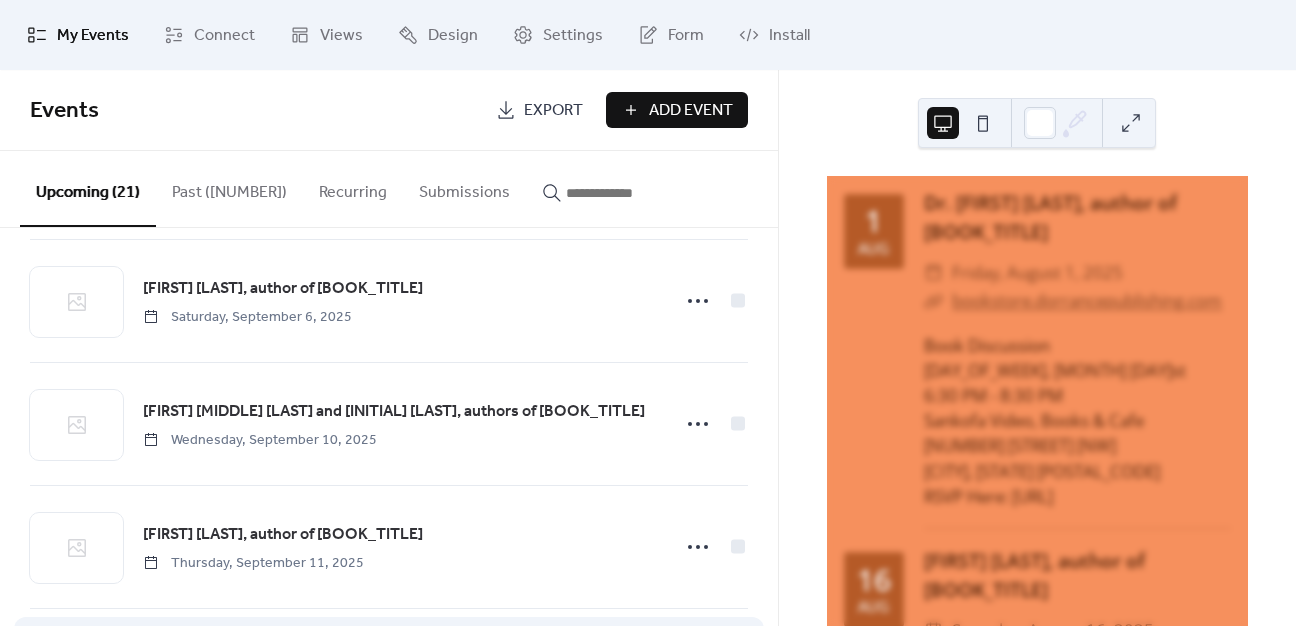 scroll, scrollTop: 1000, scrollLeft: 0, axis: vertical 